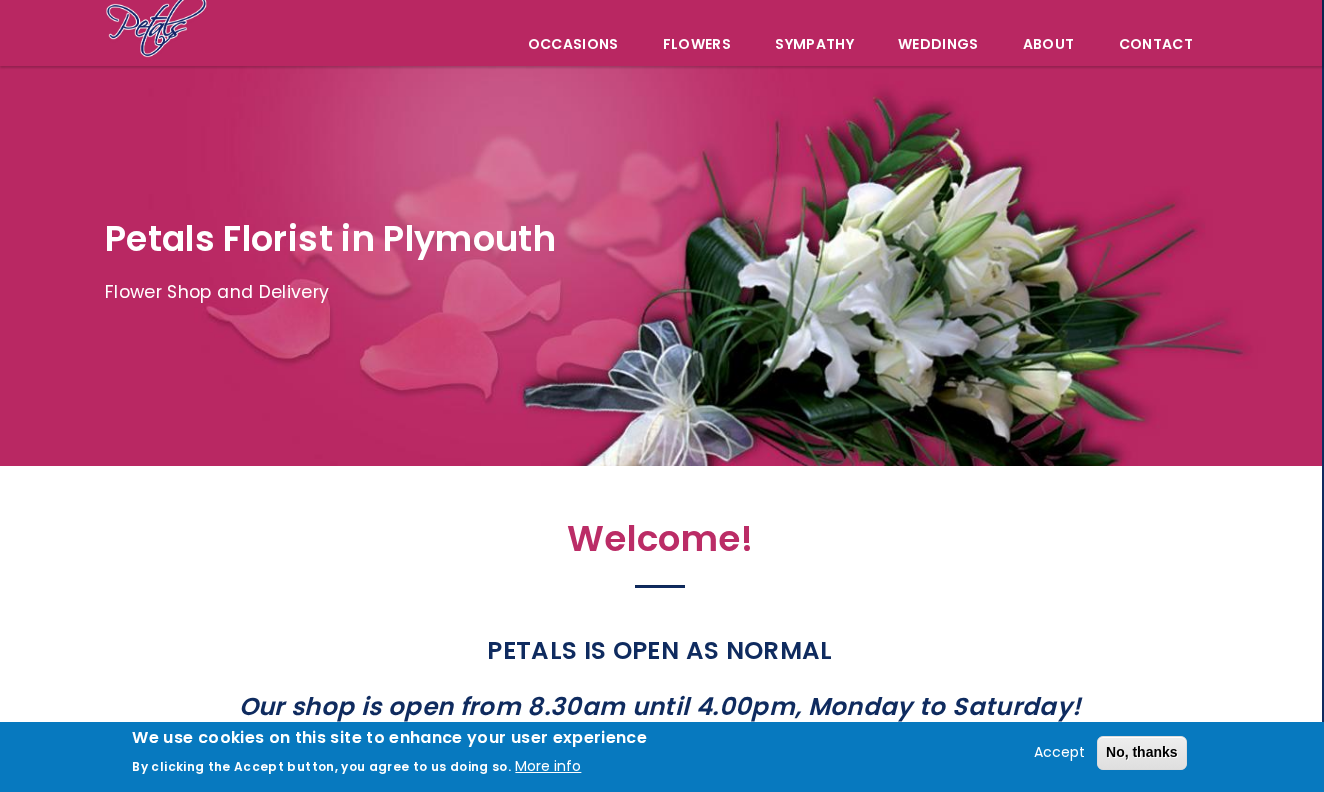 scroll, scrollTop: 143, scrollLeft: 2, axis: both 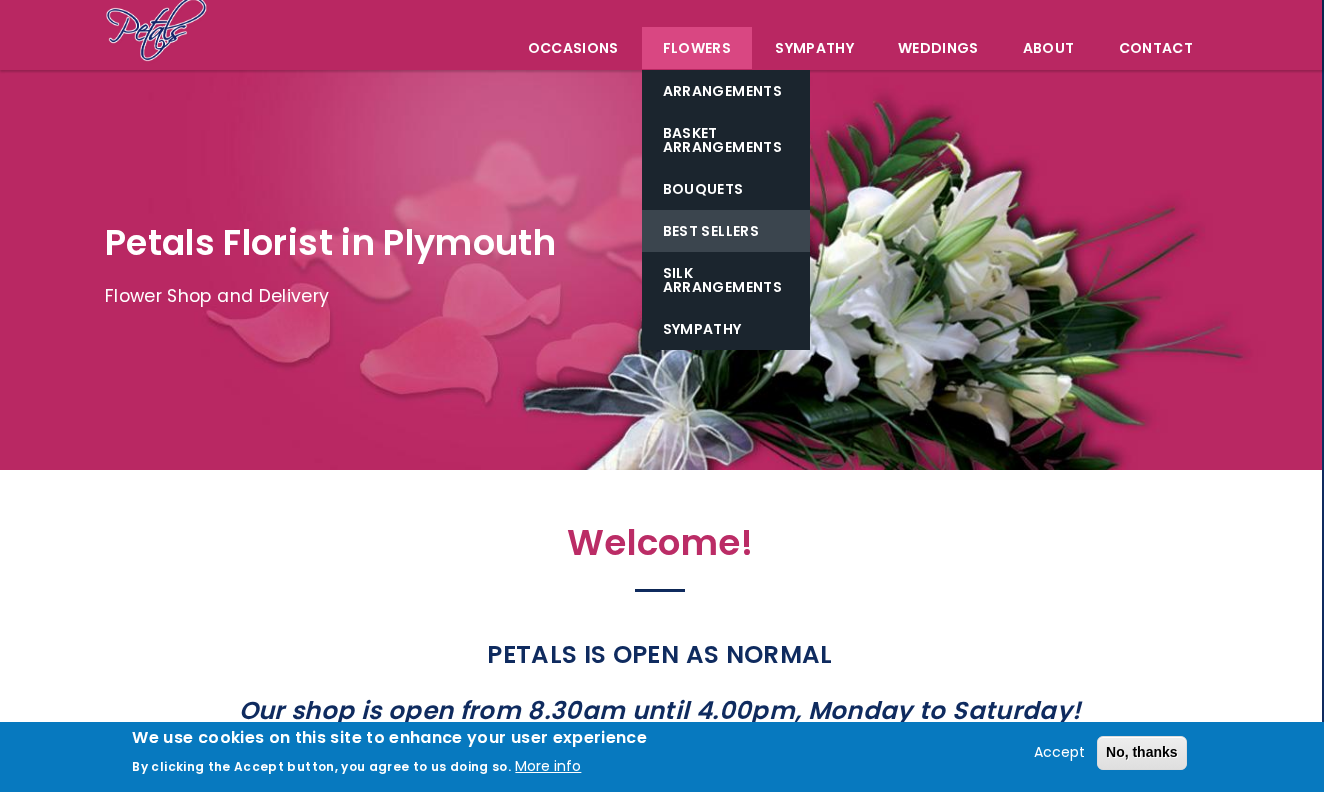 click on "Best Sellers" at bounding box center [726, 231] 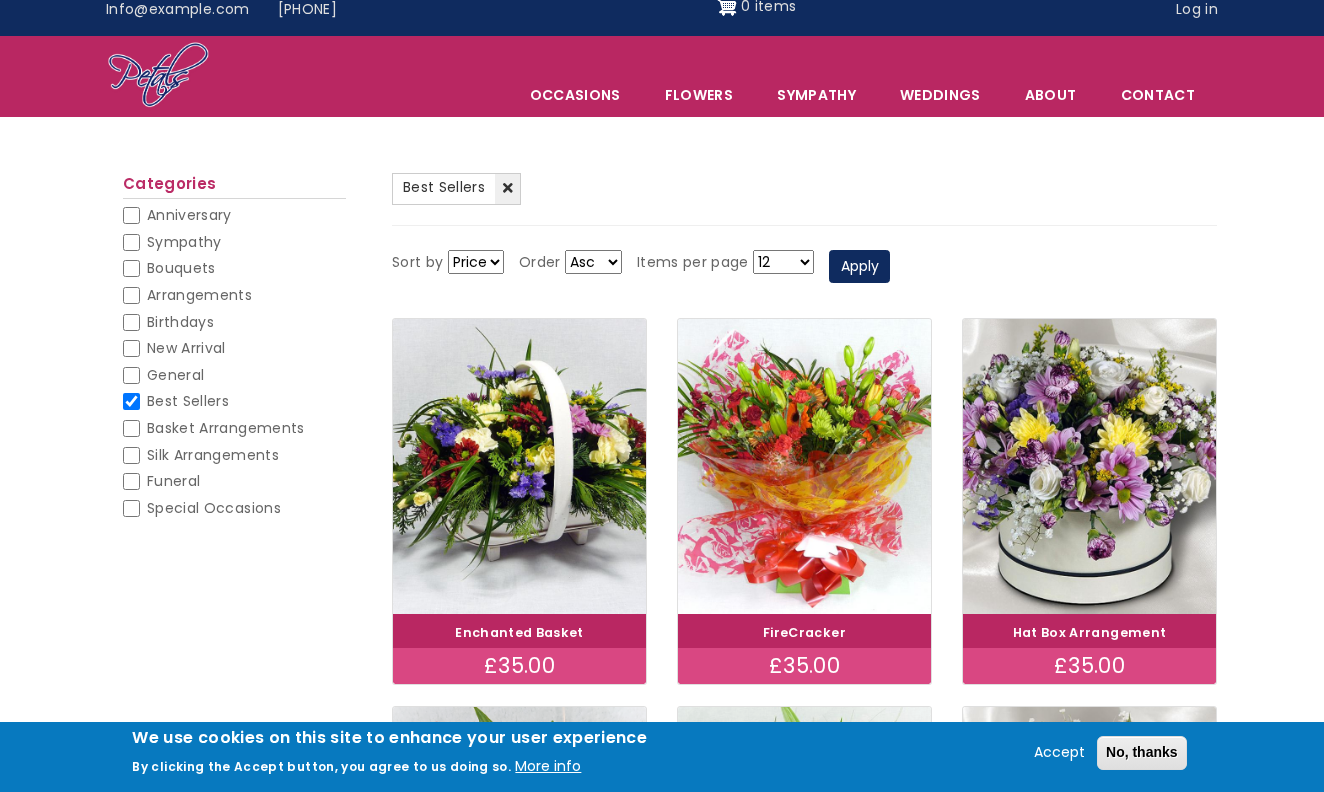 scroll, scrollTop: 27, scrollLeft: 0, axis: vertical 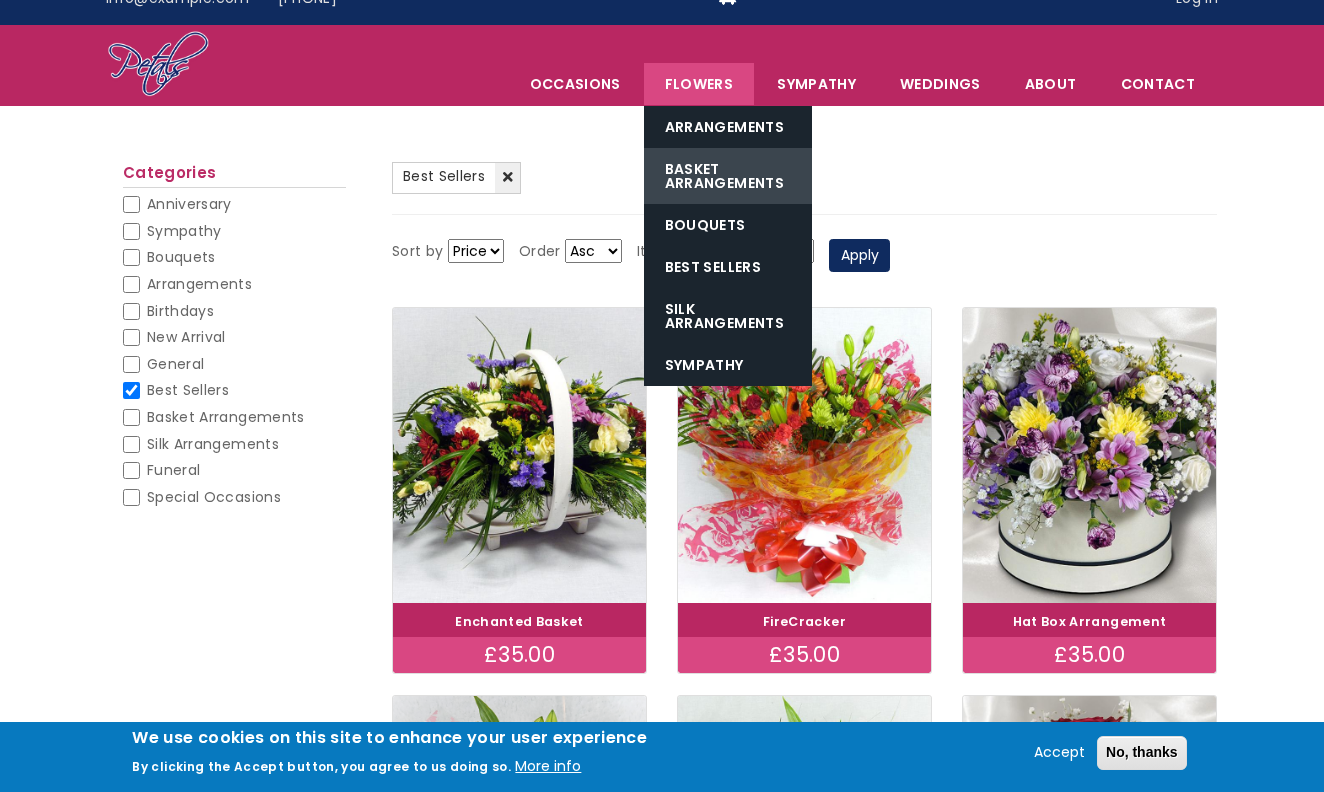 click on "Basket Arrangements" at bounding box center [728, 176] 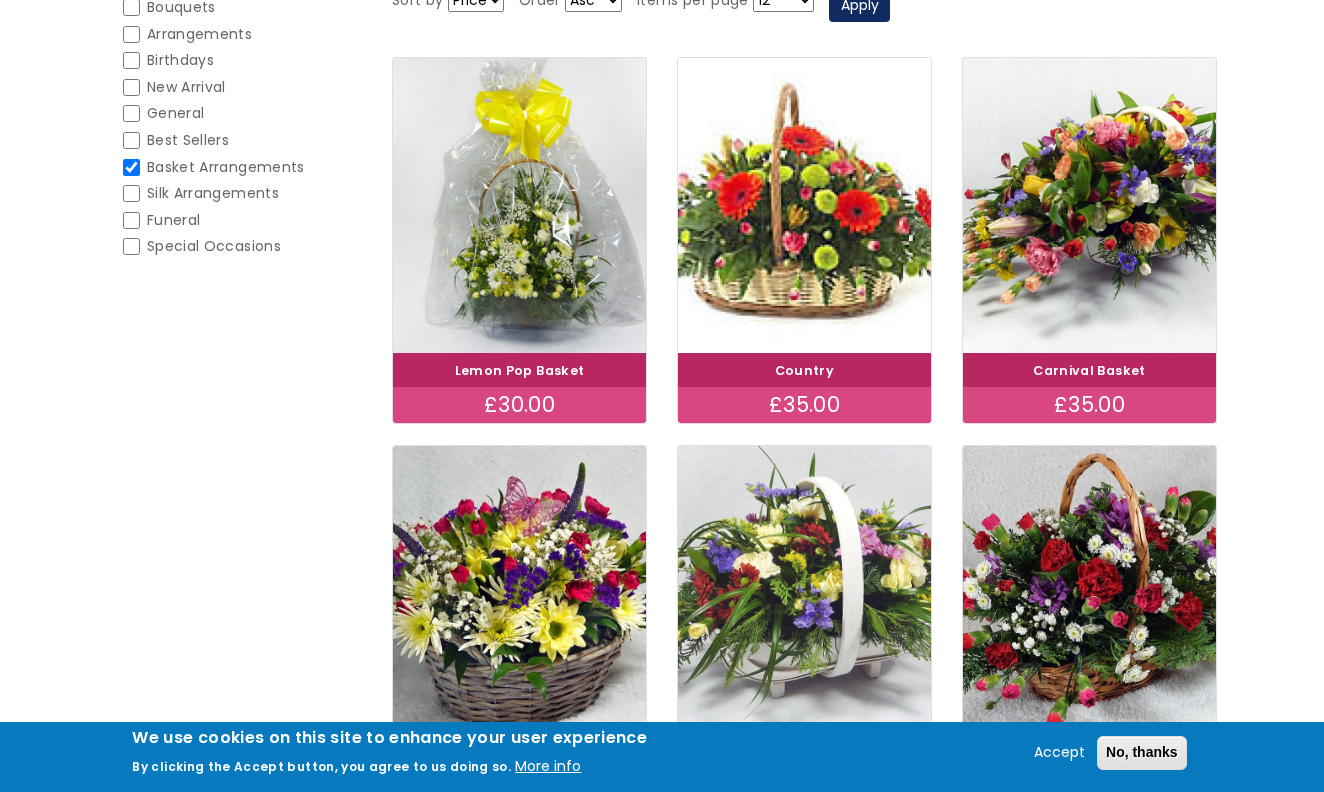 scroll, scrollTop: 354, scrollLeft: 0, axis: vertical 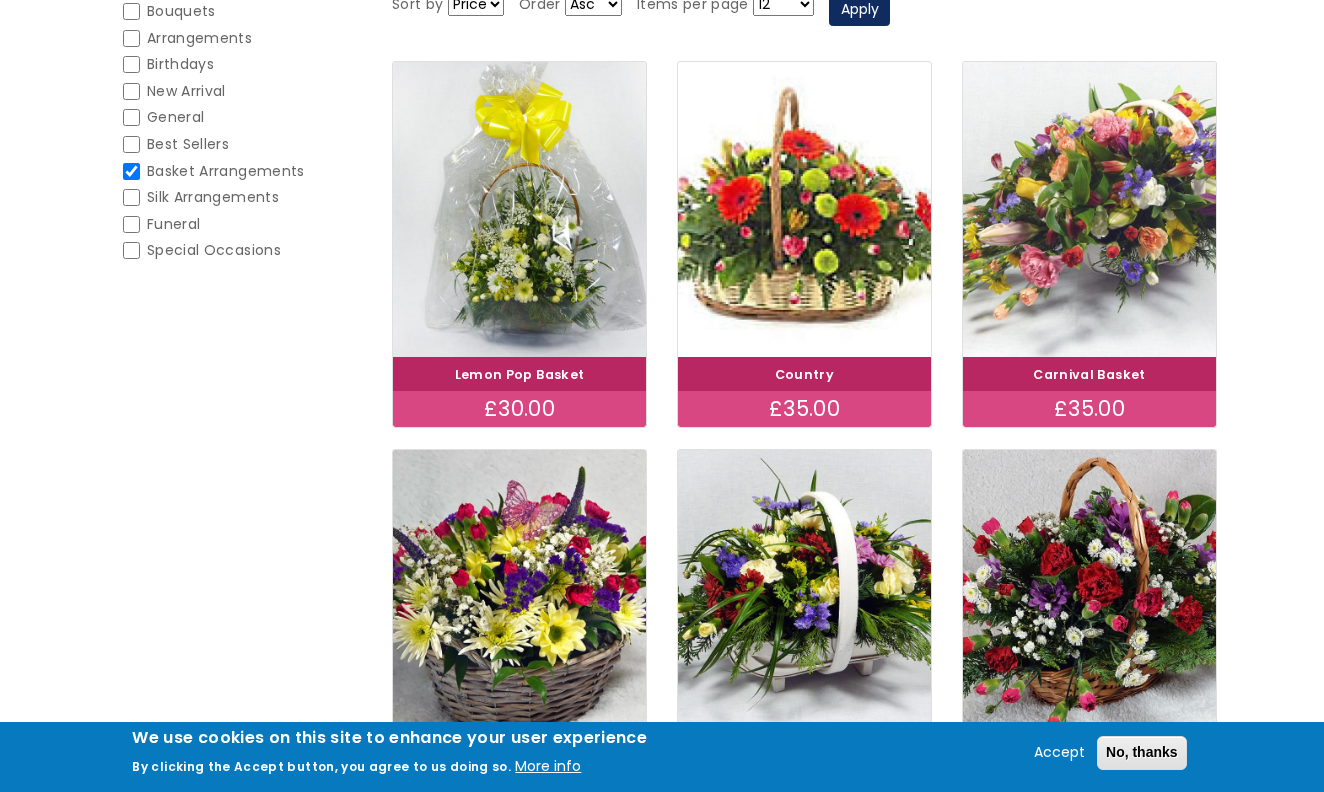 click at bounding box center (1090, 209) 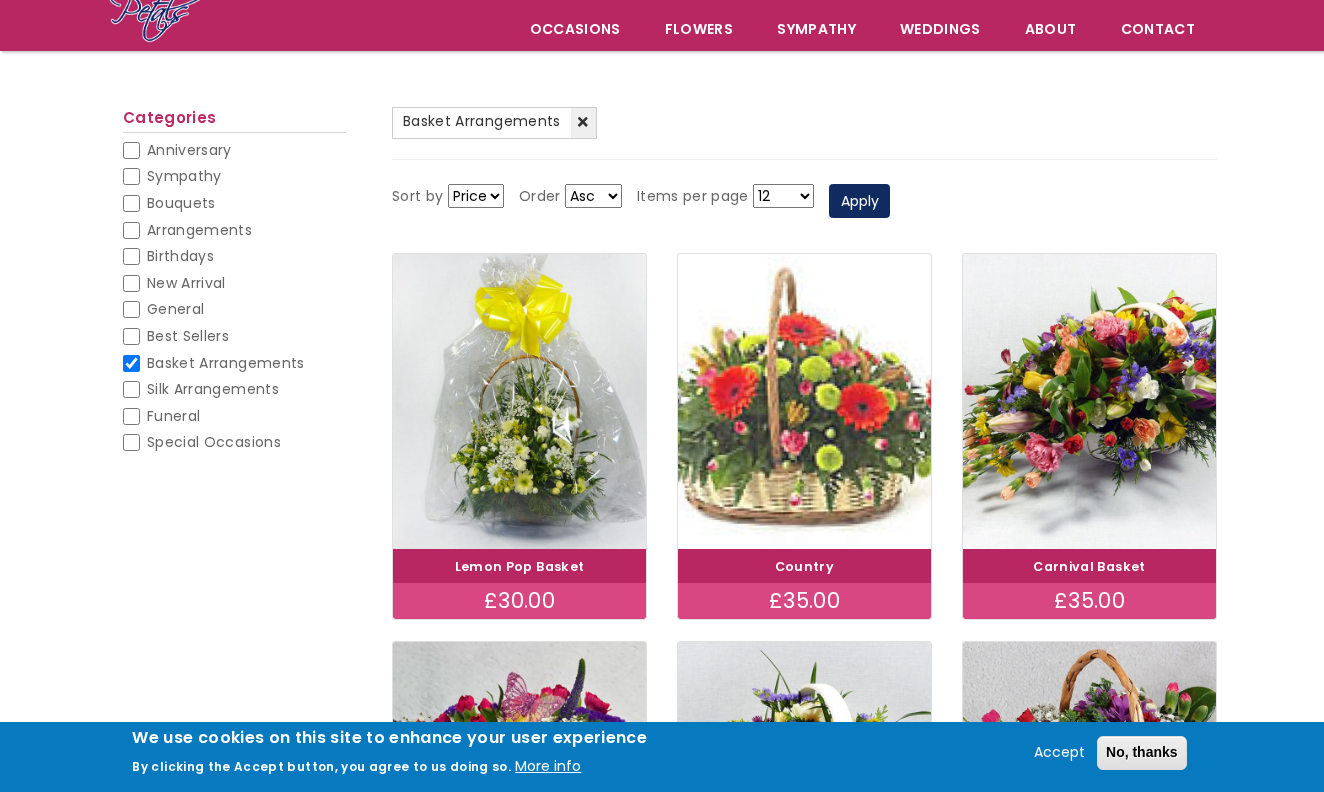 scroll, scrollTop: 110, scrollLeft: 0, axis: vertical 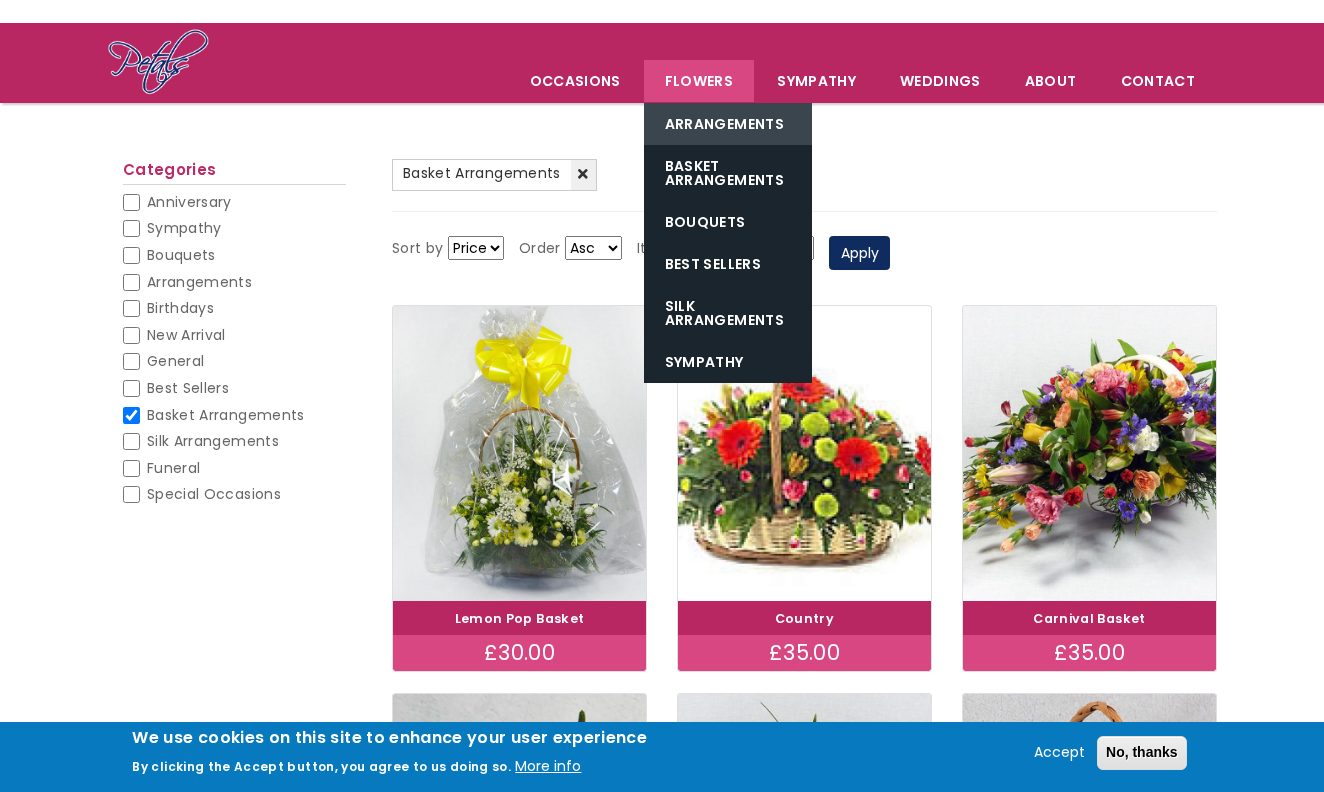 click on "Arrangements" at bounding box center (728, 124) 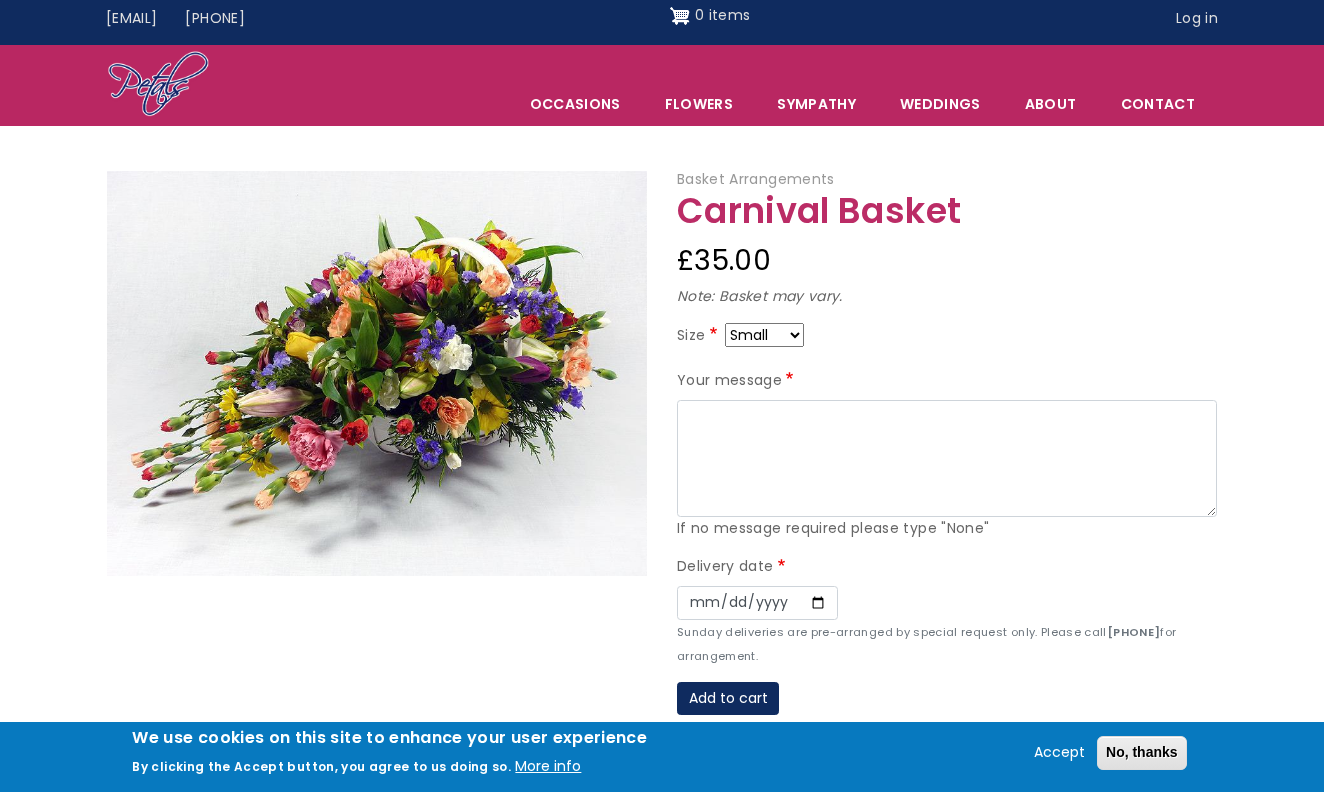 scroll, scrollTop: 14, scrollLeft: 0, axis: vertical 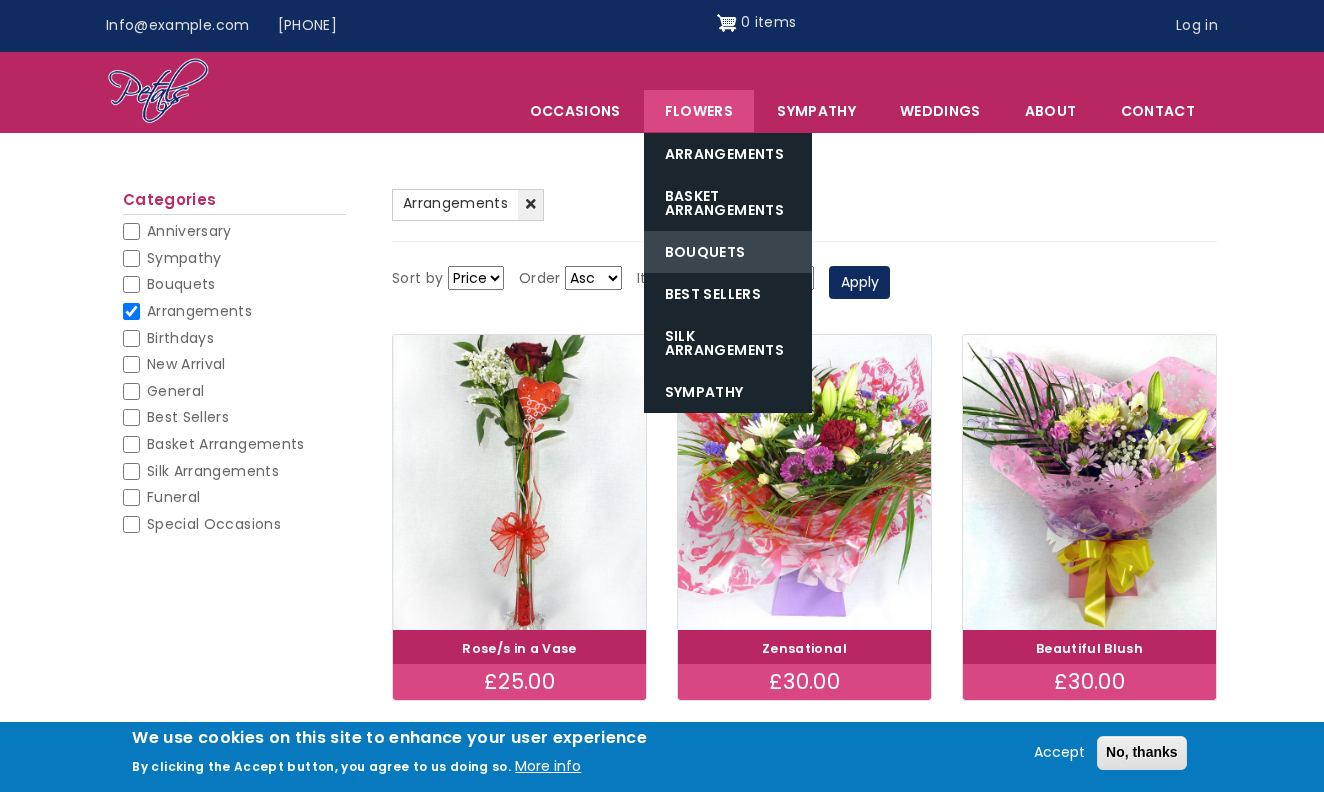 click on "Bouquets" at bounding box center (728, 252) 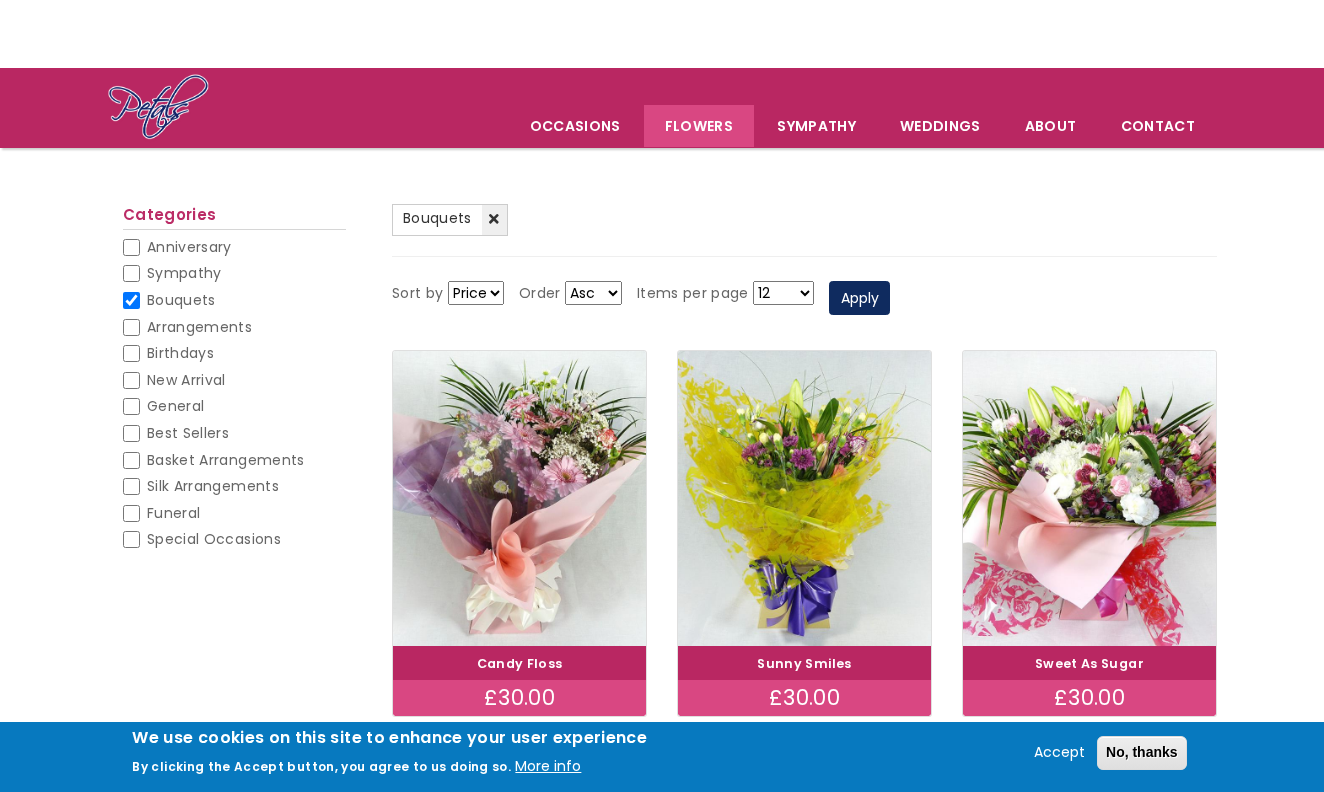 scroll, scrollTop: 60, scrollLeft: 0, axis: vertical 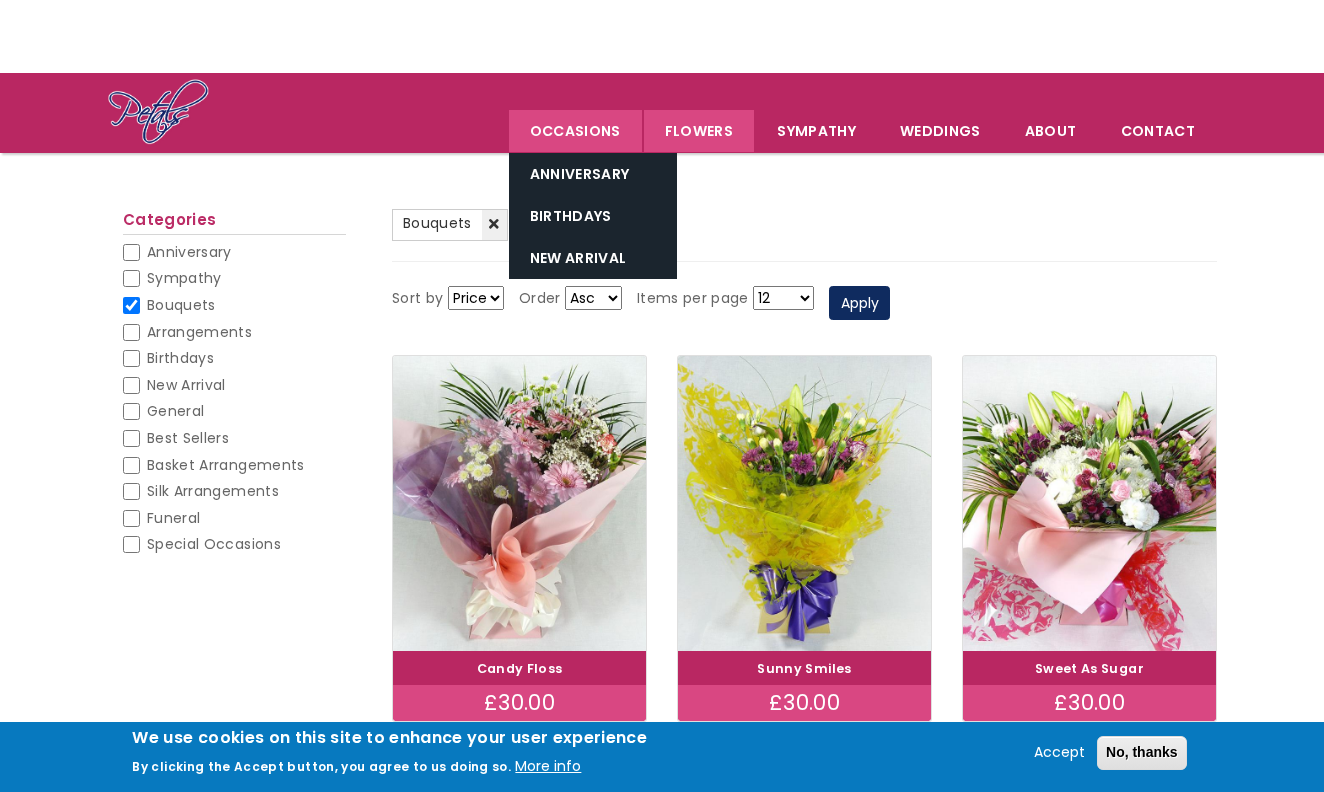 click on "Occasions" at bounding box center [575, 131] 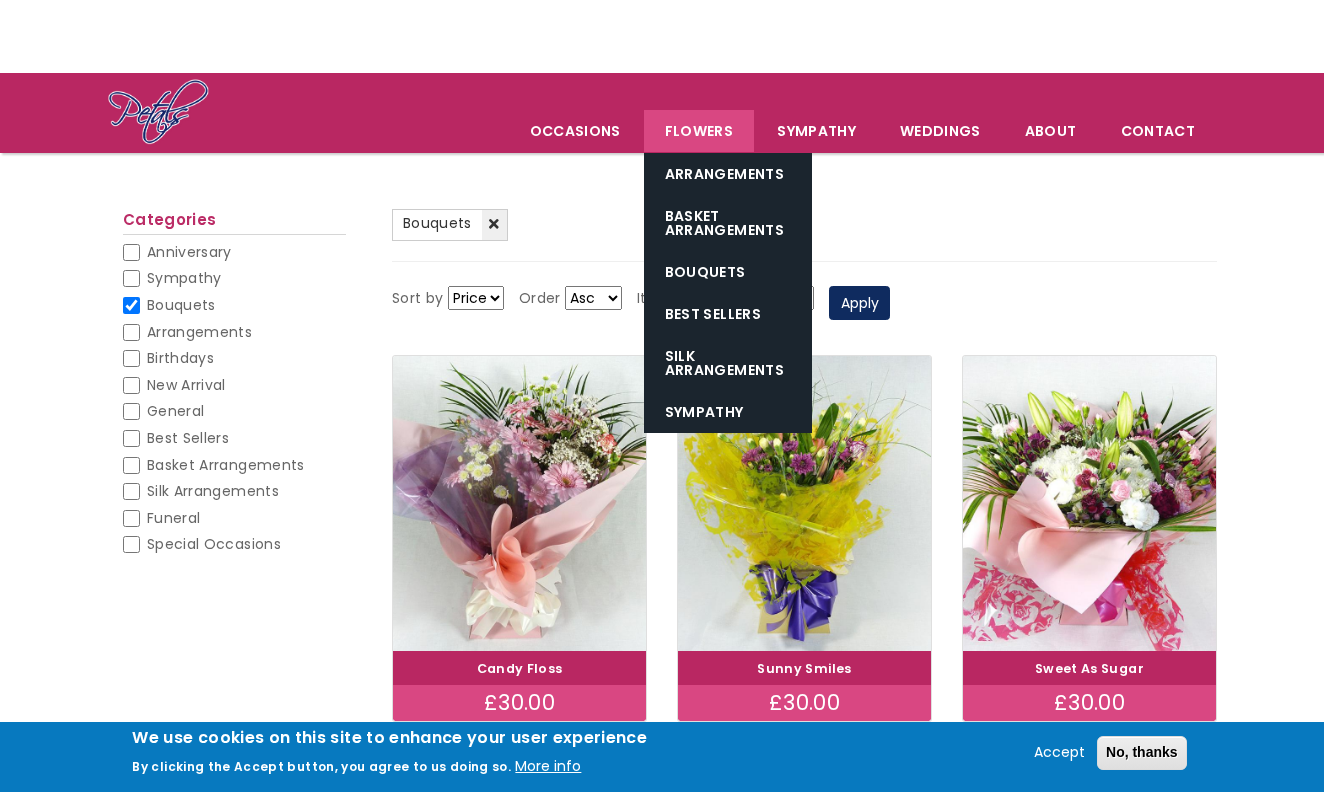 click on "Flowers" at bounding box center (699, 131) 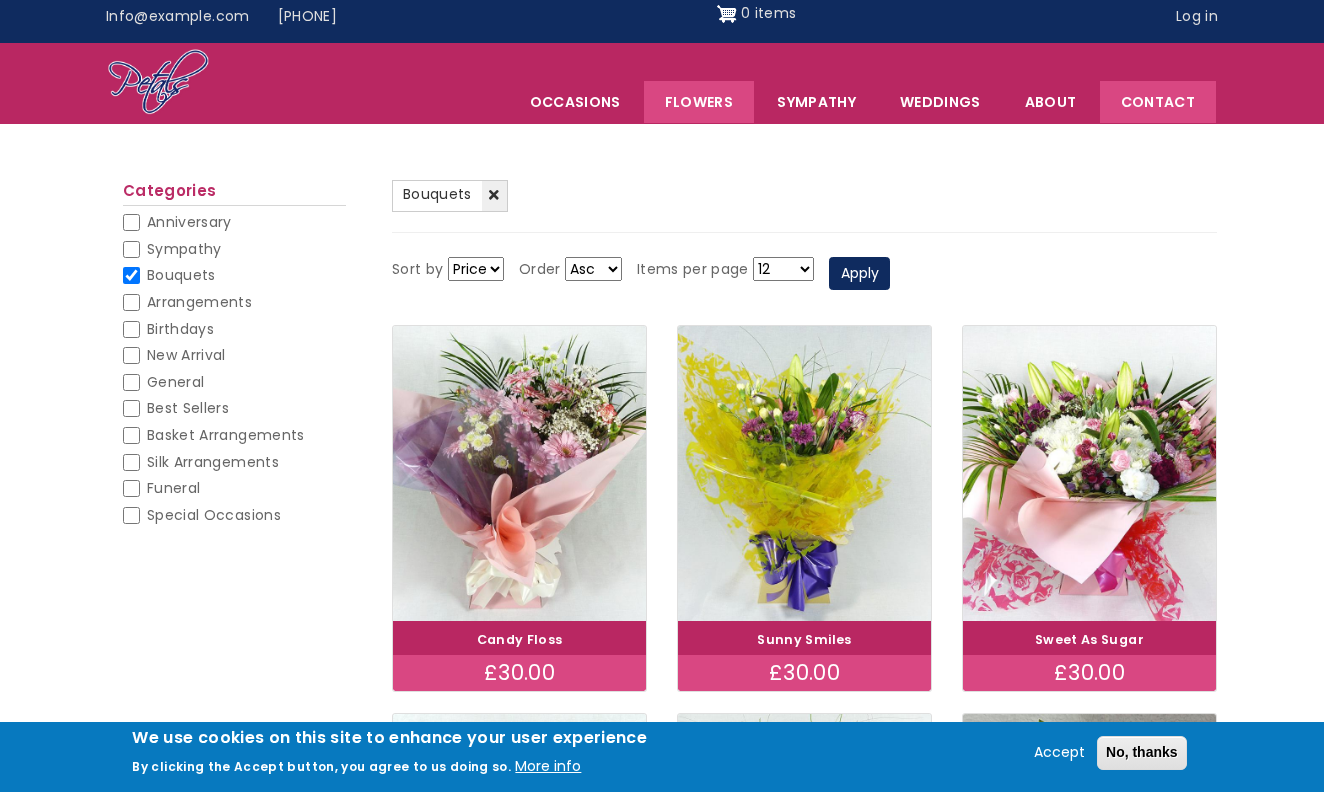 scroll, scrollTop: 16, scrollLeft: 0, axis: vertical 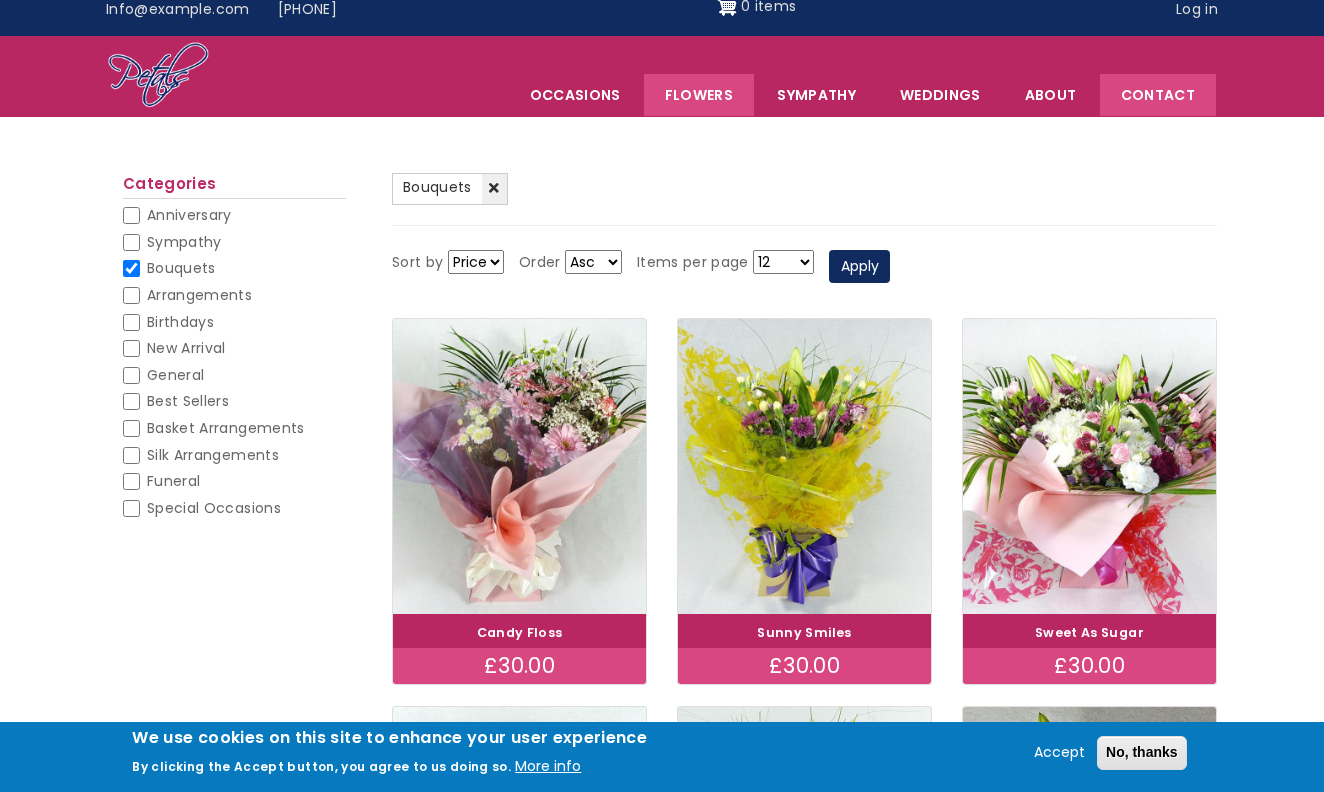click on "Contact" at bounding box center [1158, 95] 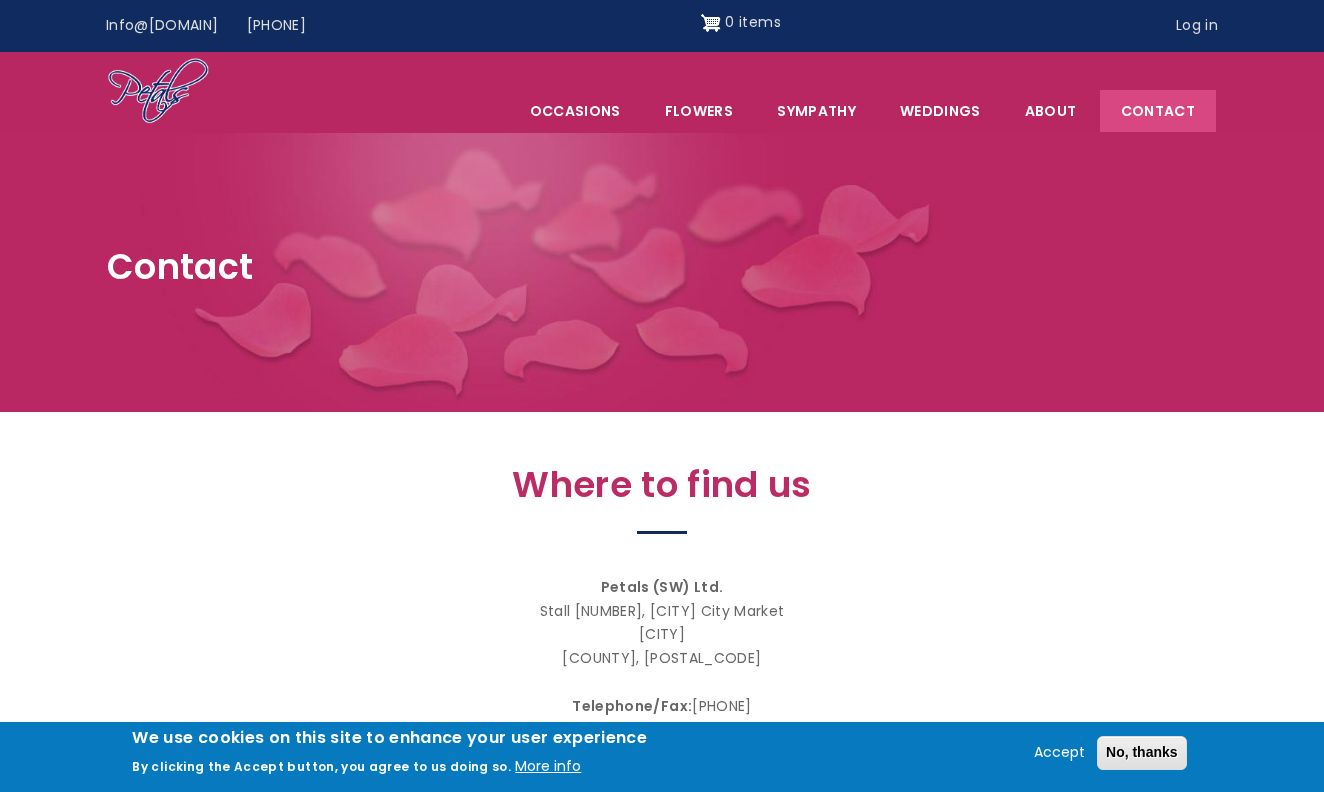 scroll, scrollTop: 0, scrollLeft: 0, axis: both 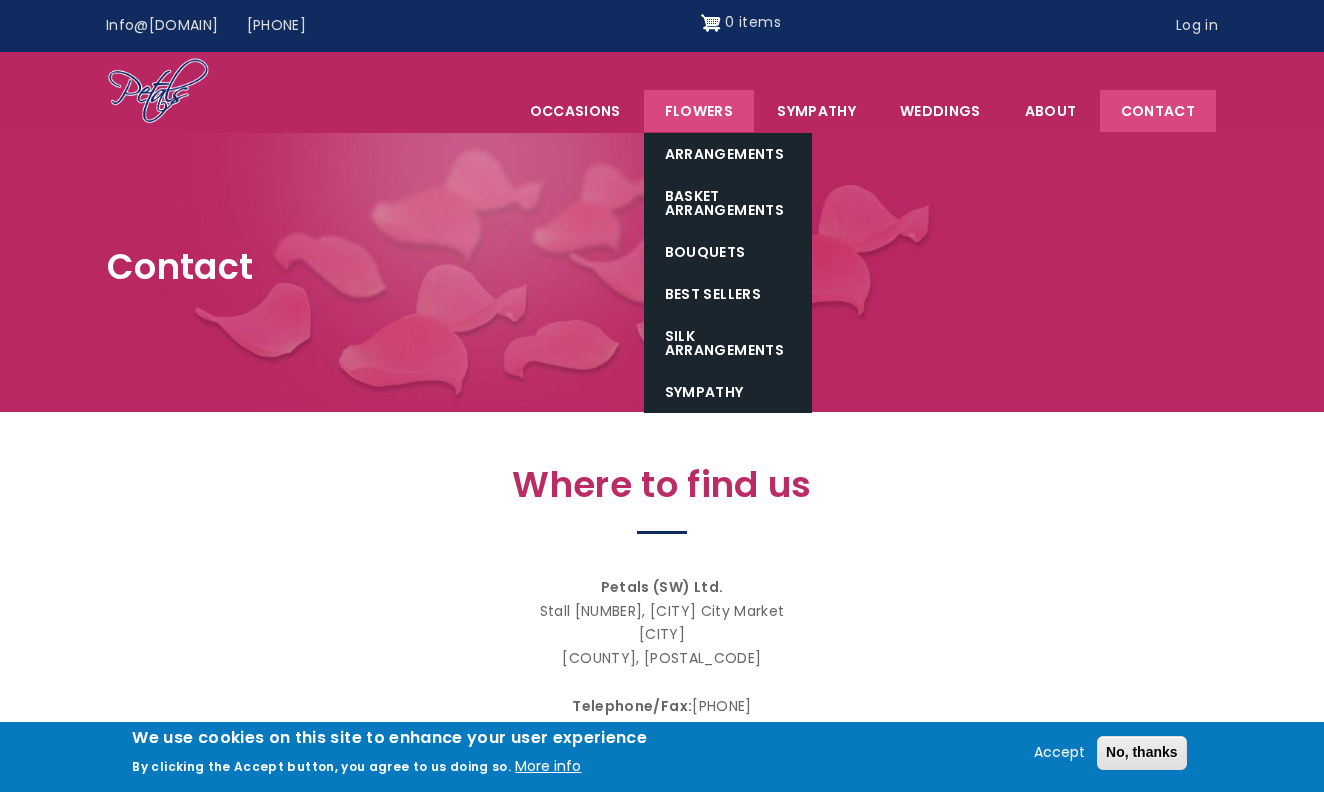 click on "Flowers" at bounding box center [699, 111] 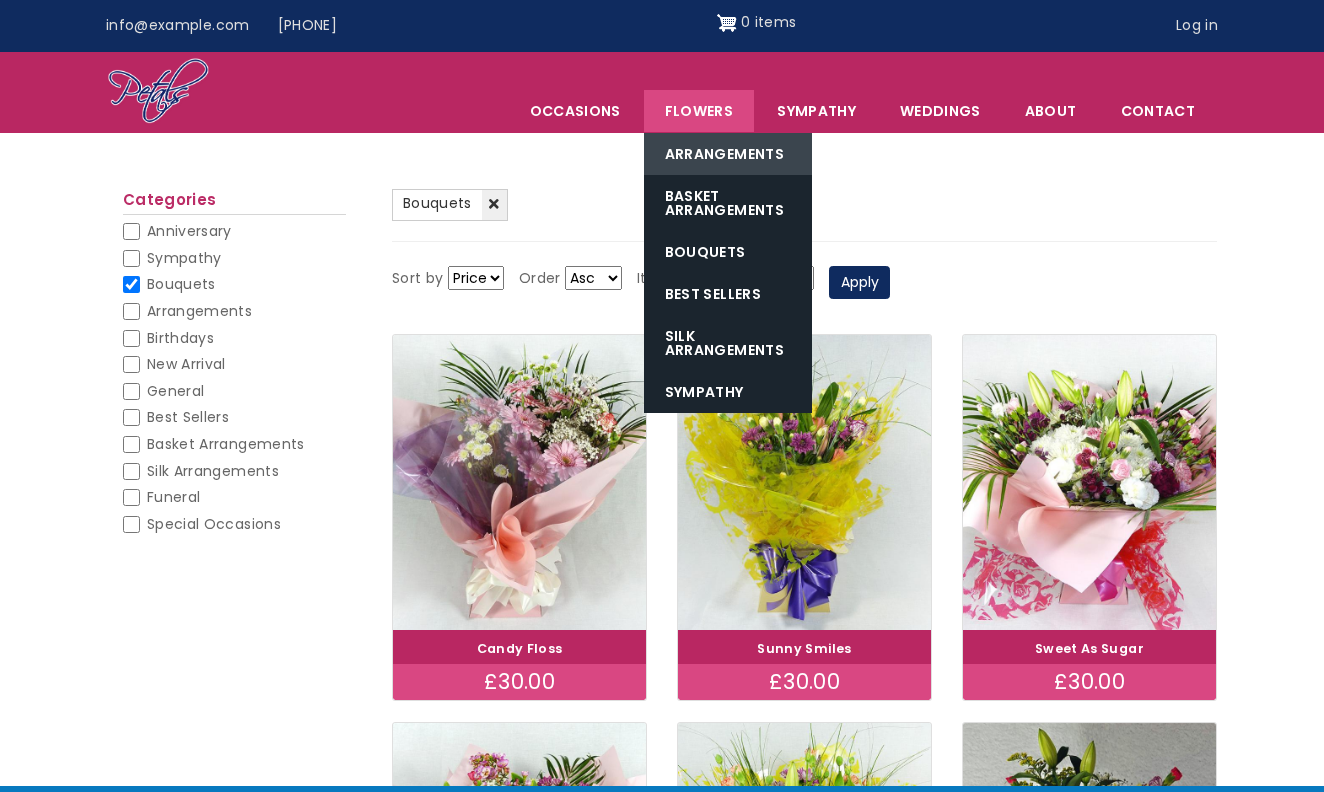 scroll, scrollTop: 0, scrollLeft: 0, axis: both 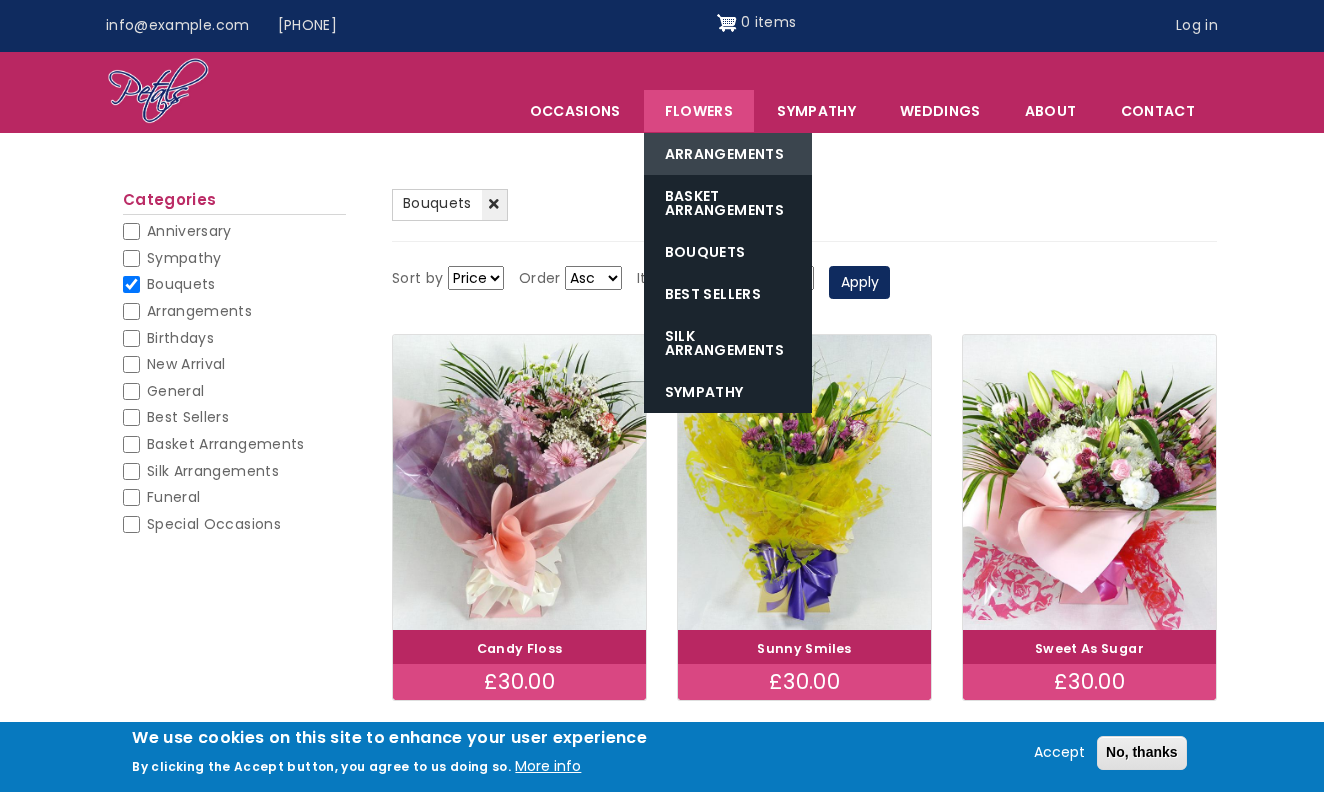 click on "Arrangements" at bounding box center (728, 154) 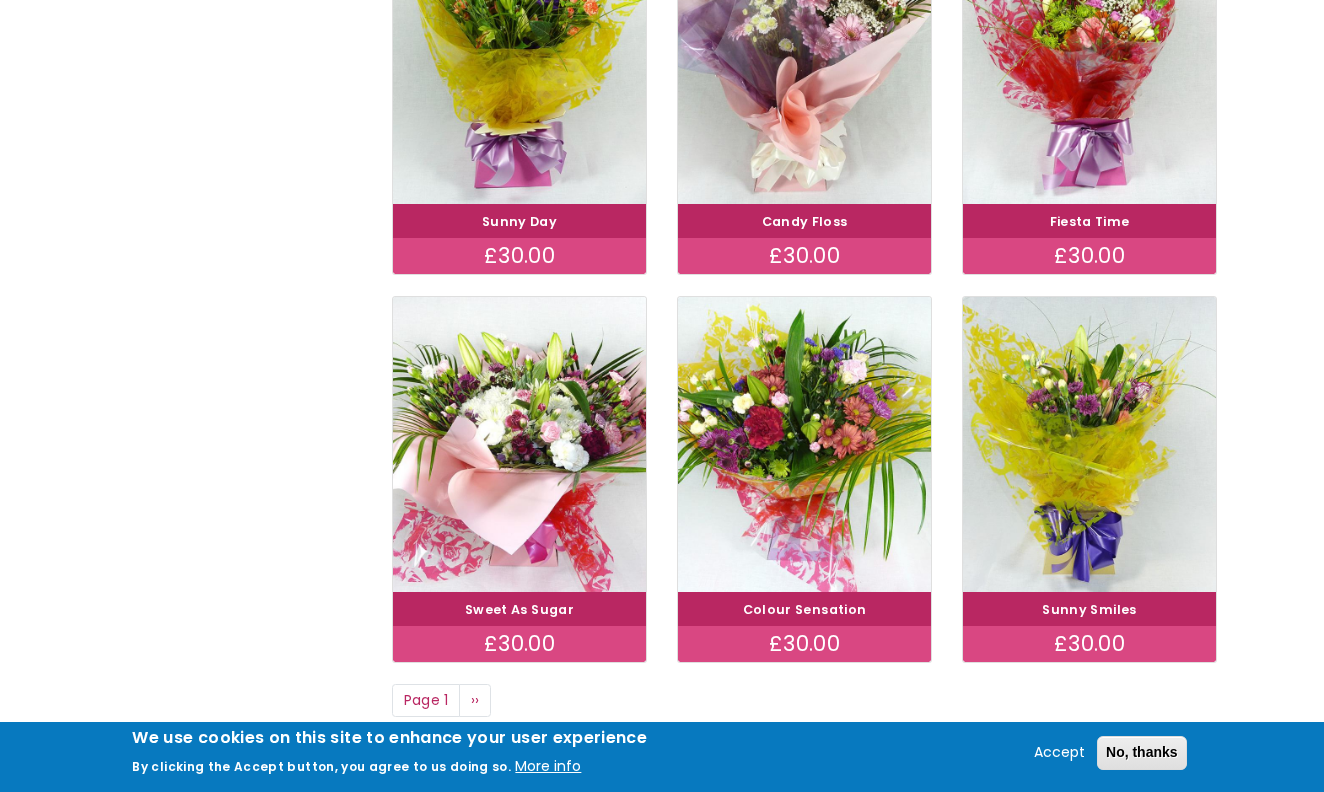 scroll, scrollTop: 1289, scrollLeft: 0, axis: vertical 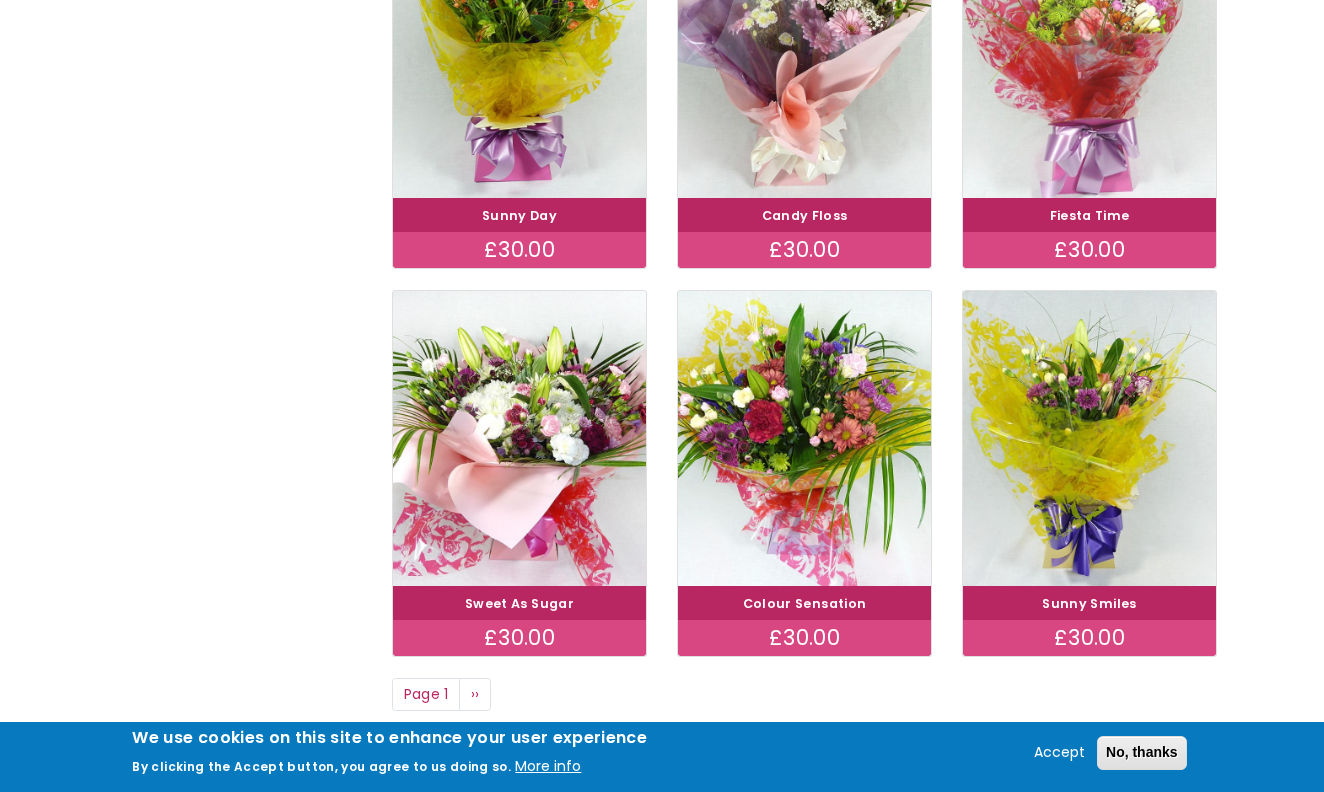 click at bounding box center [1090, 50] 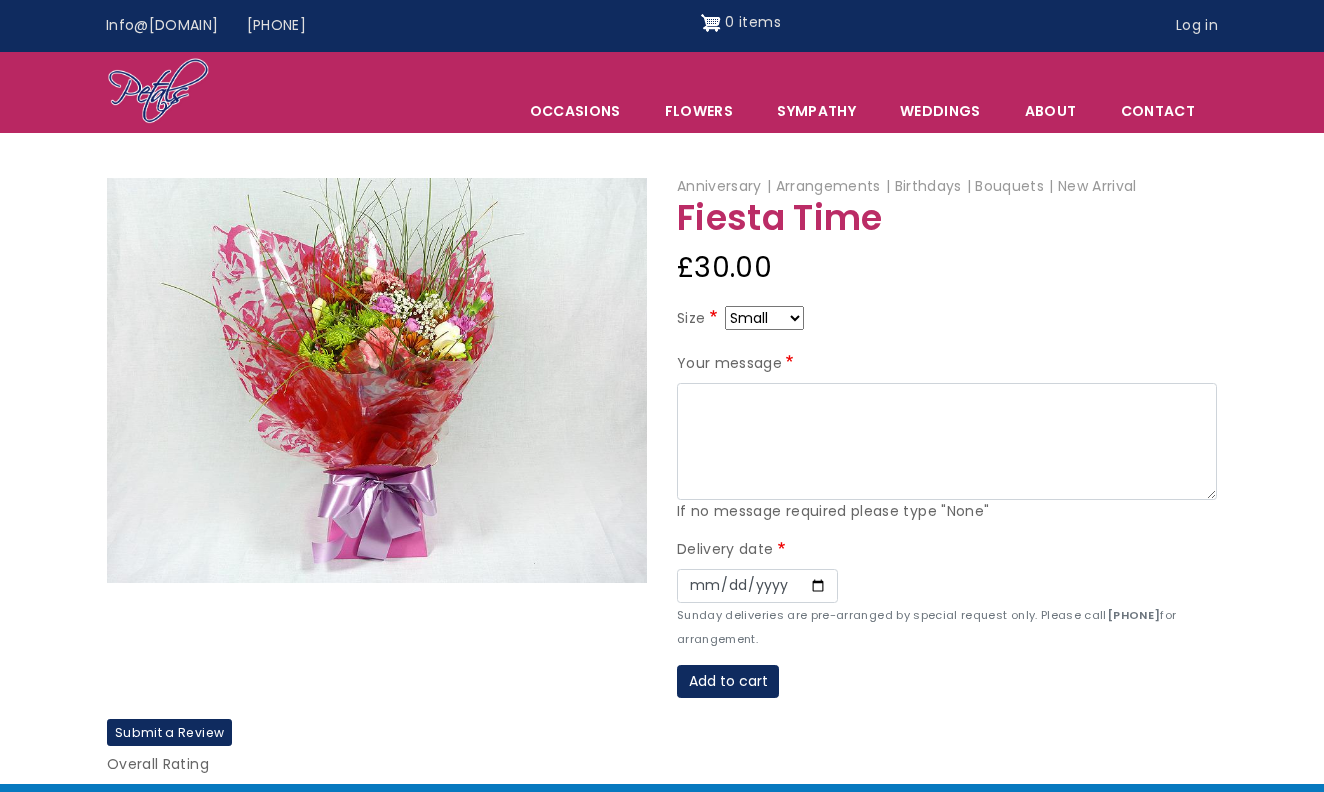 scroll, scrollTop: 0, scrollLeft: 0, axis: both 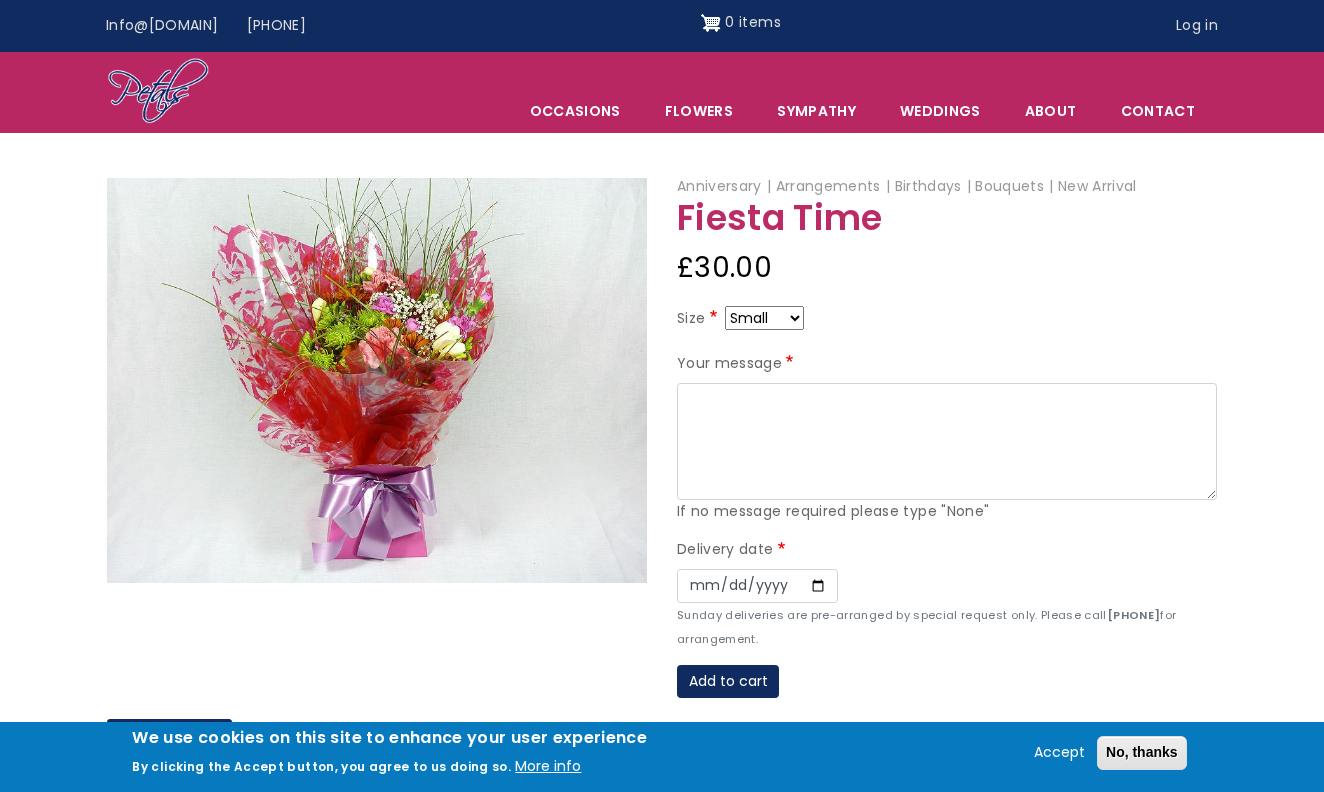 select on "9" 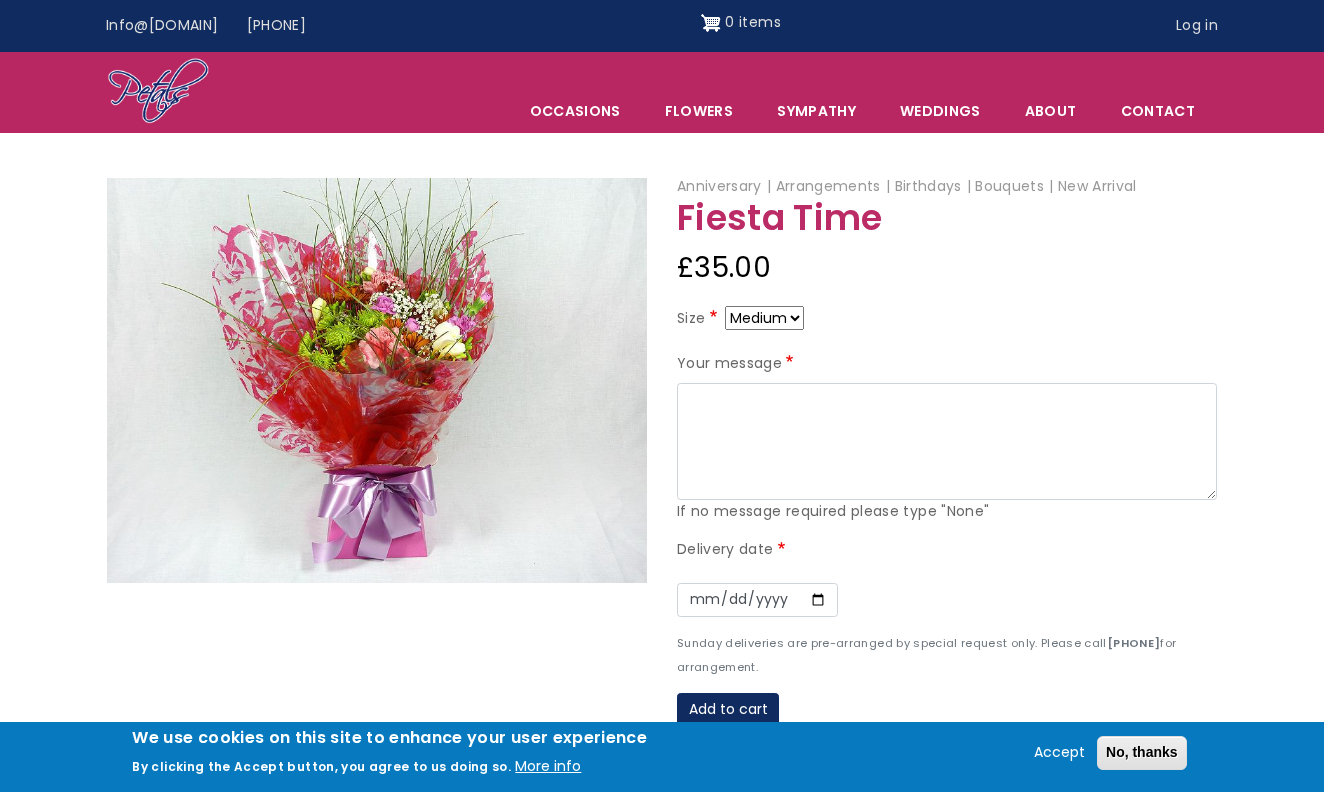 select on "10" 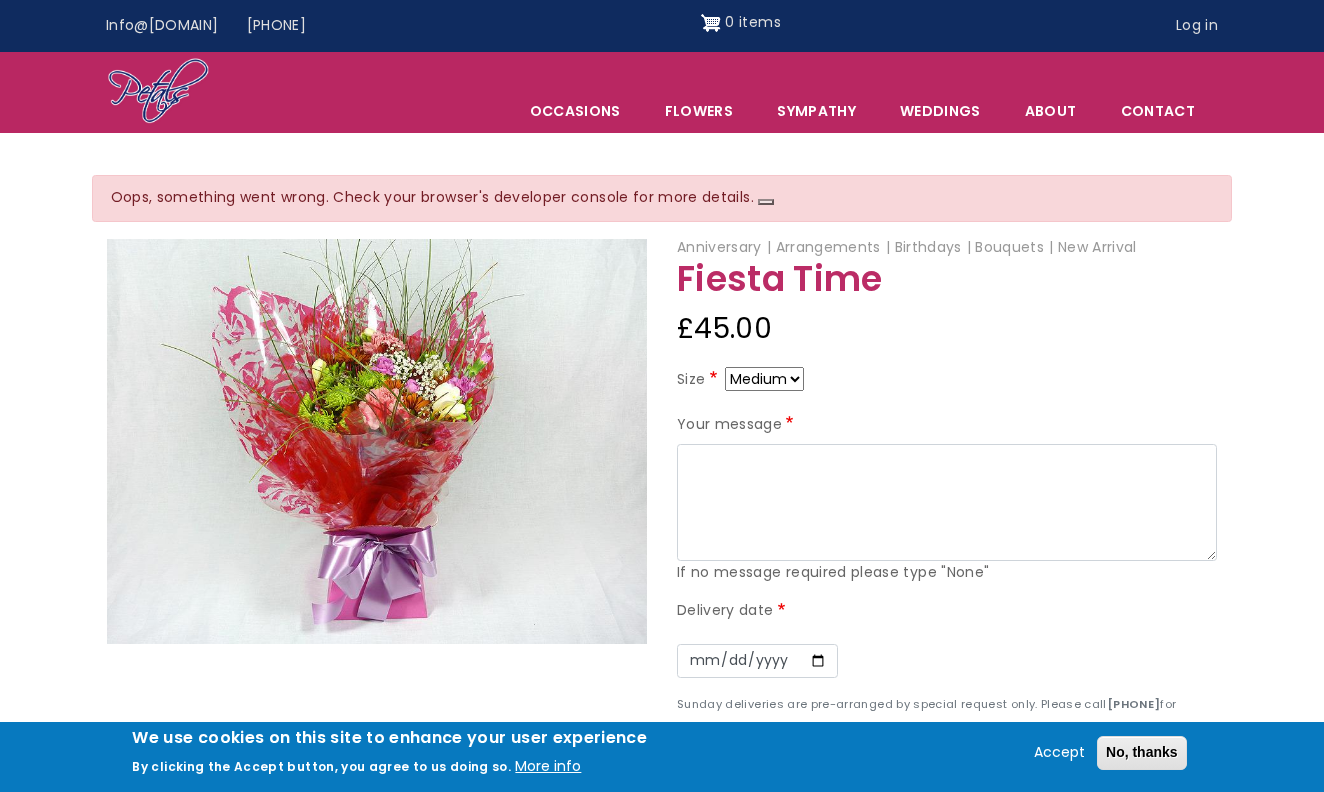 select on "8" 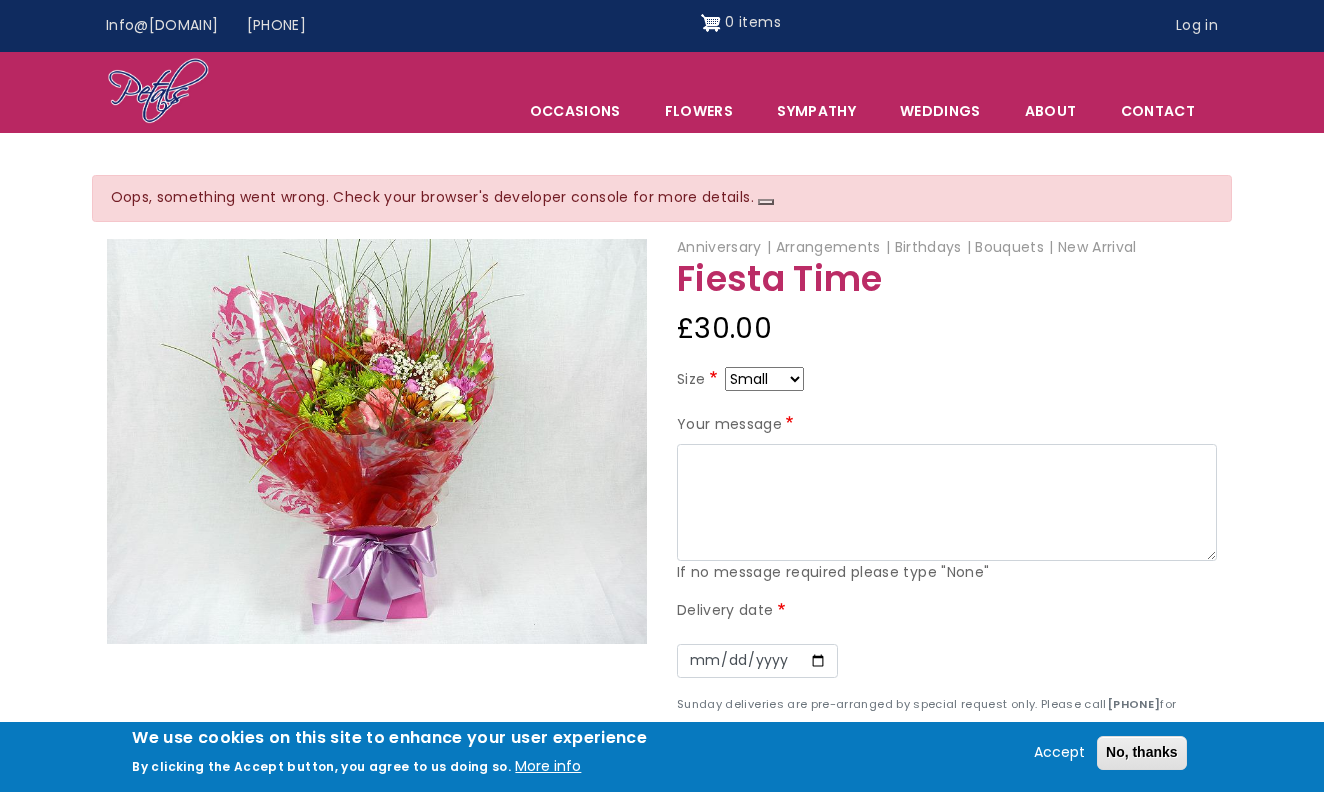 select on "9" 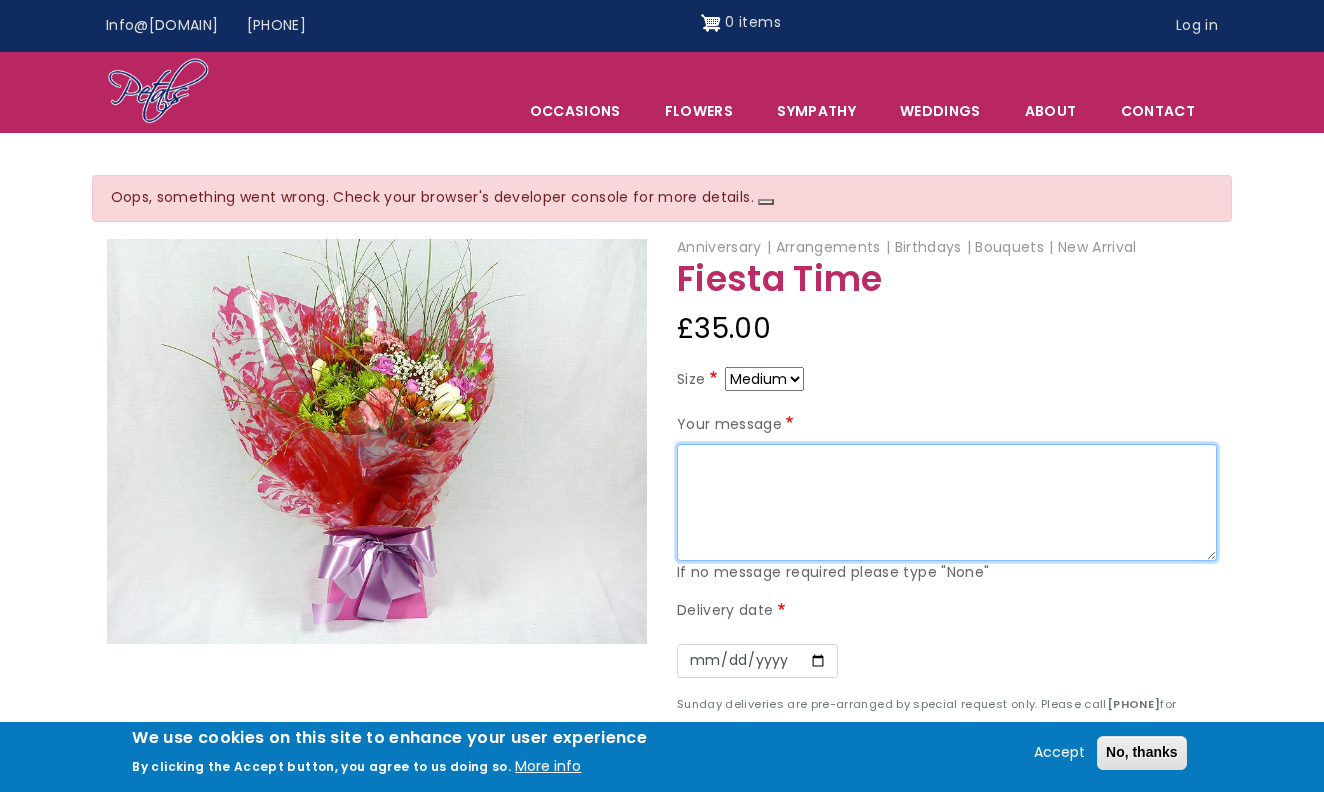 click on "Your message" at bounding box center (947, 503) 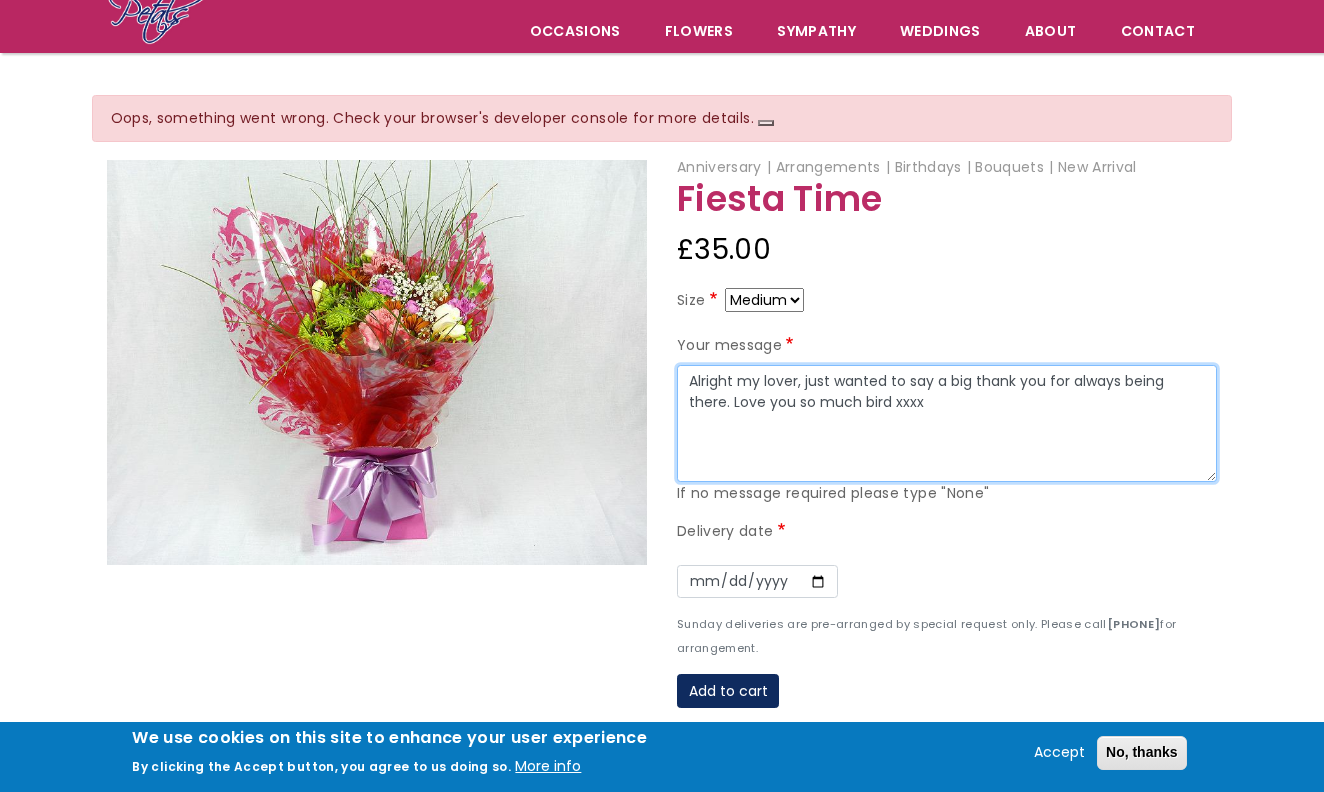 scroll, scrollTop: 167, scrollLeft: 0, axis: vertical 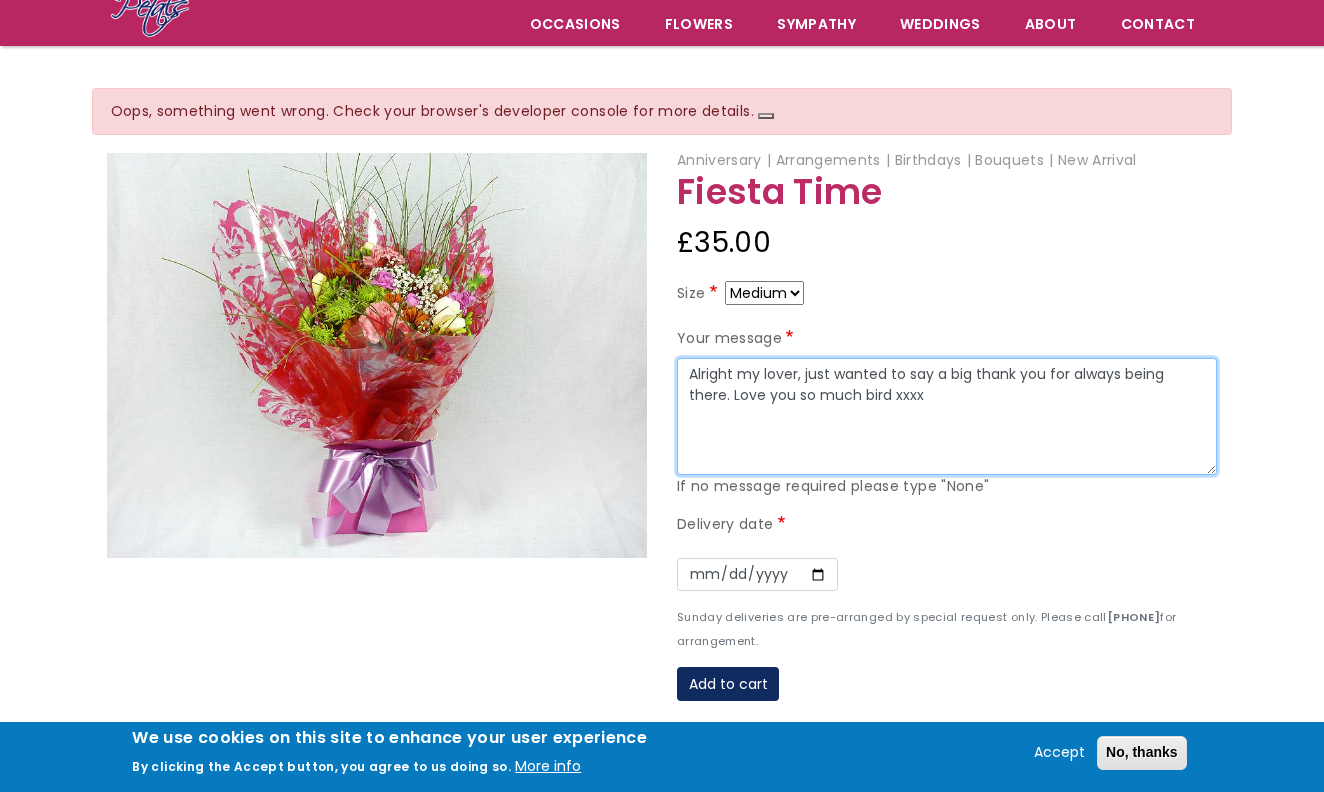 type on "Alright my lover, just wanted to say a big thank you for always being there. Love you so much bird xxxx" 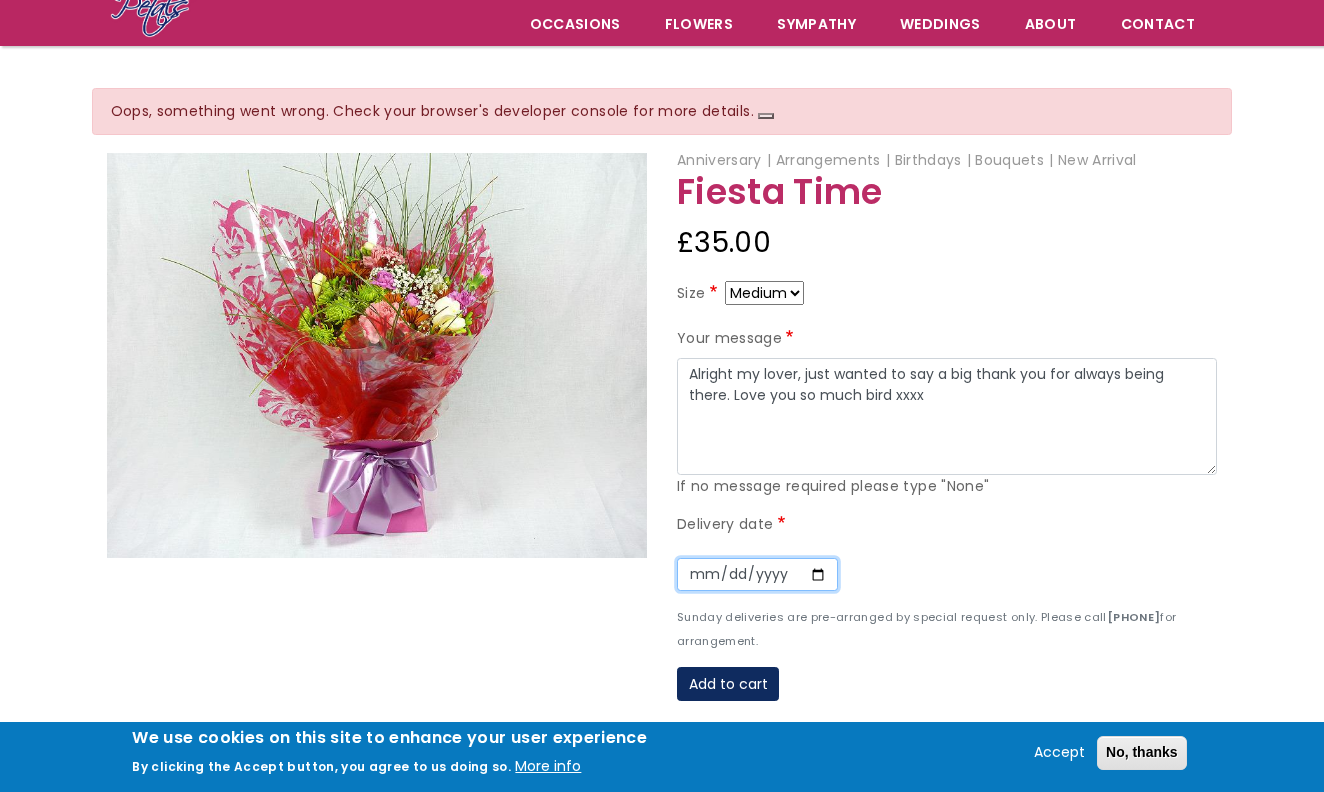 click on "Date" at bounding box center [757, 575] 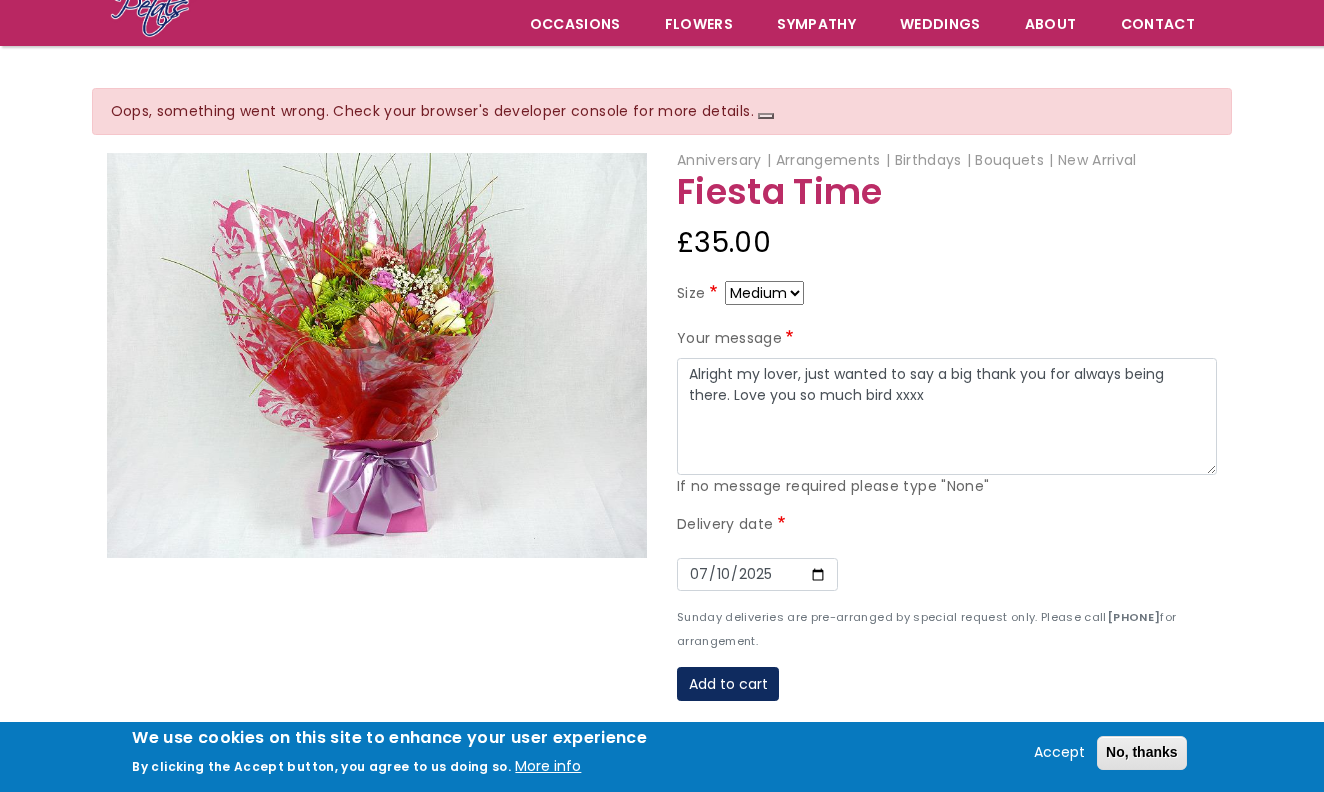 click on "Date
[DATE]" at bounding box center [947, 575] 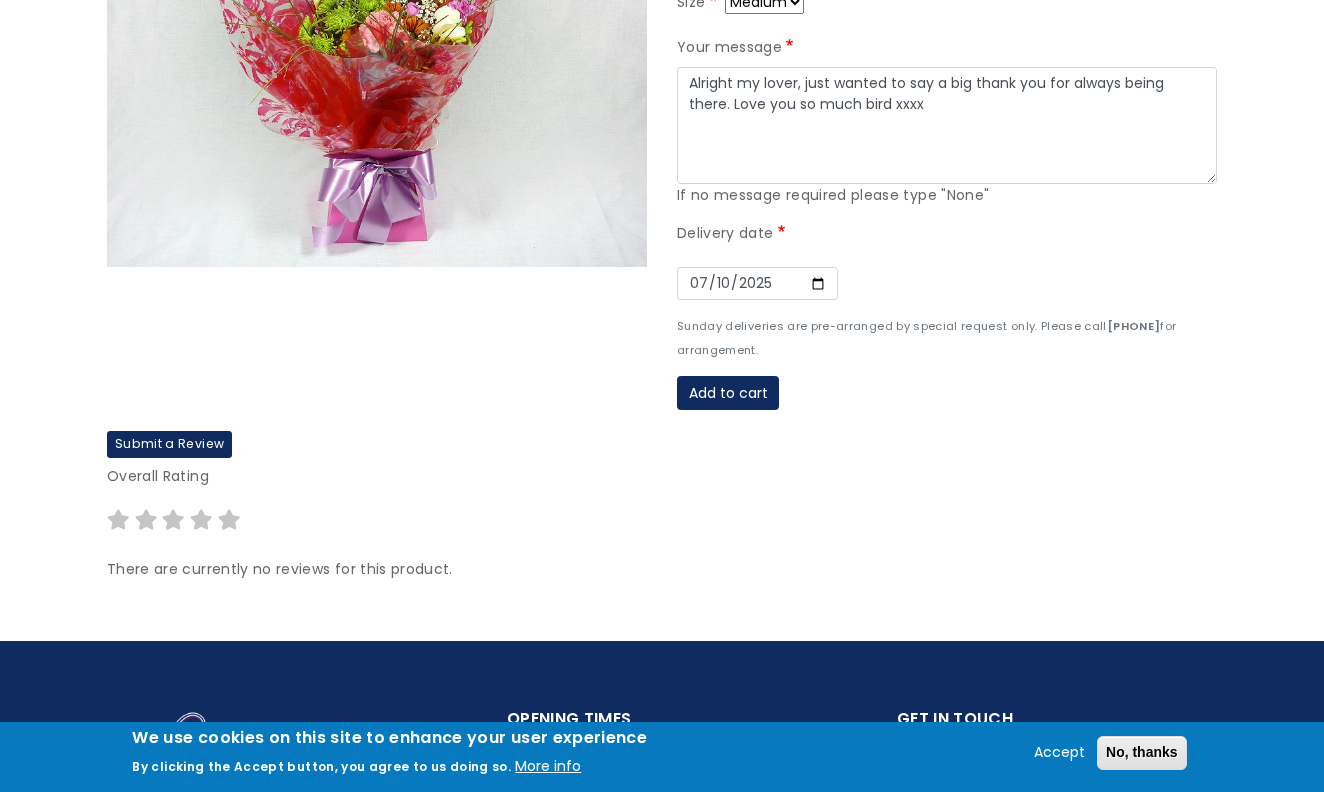 scroll, scrollTop: 461, scrollLeft: 0, axis: vertical 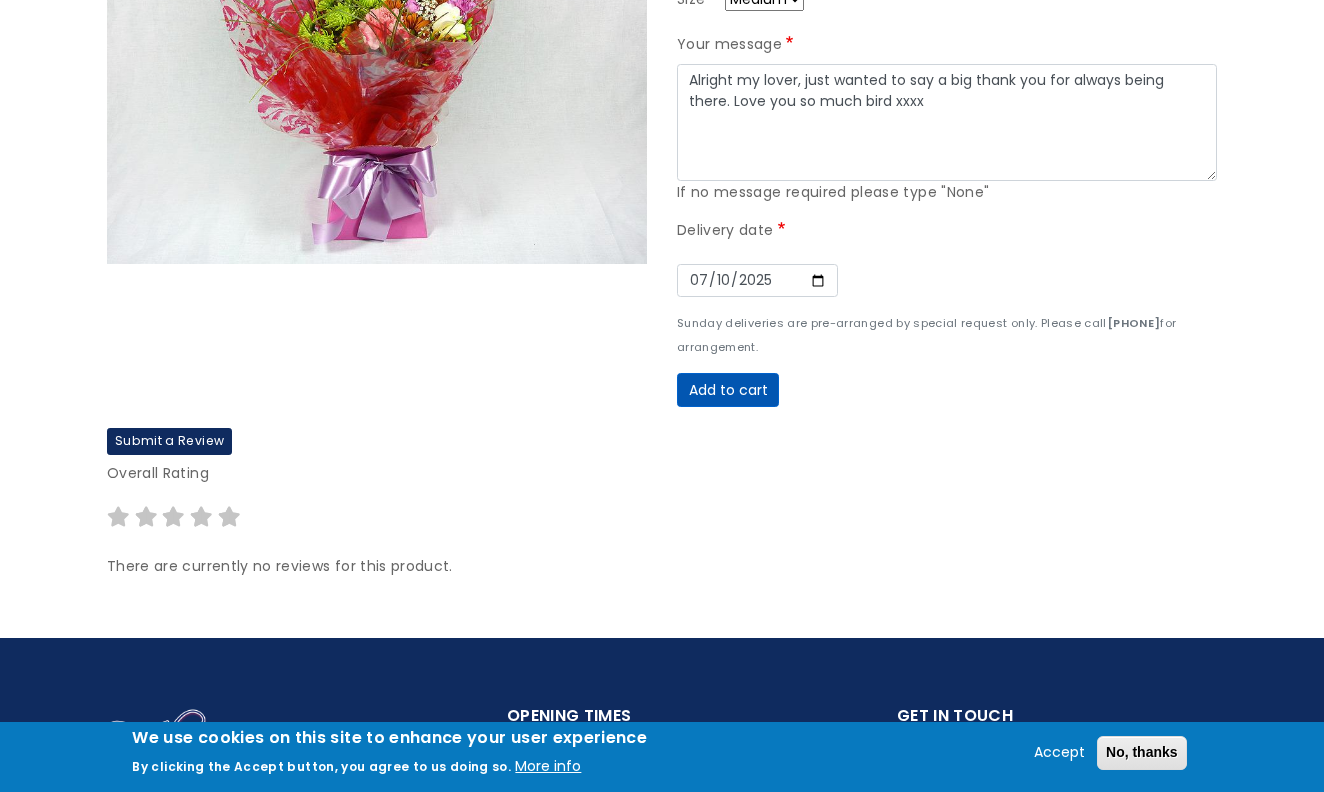 click on "Add to cart" at bounding box center (728, 390) 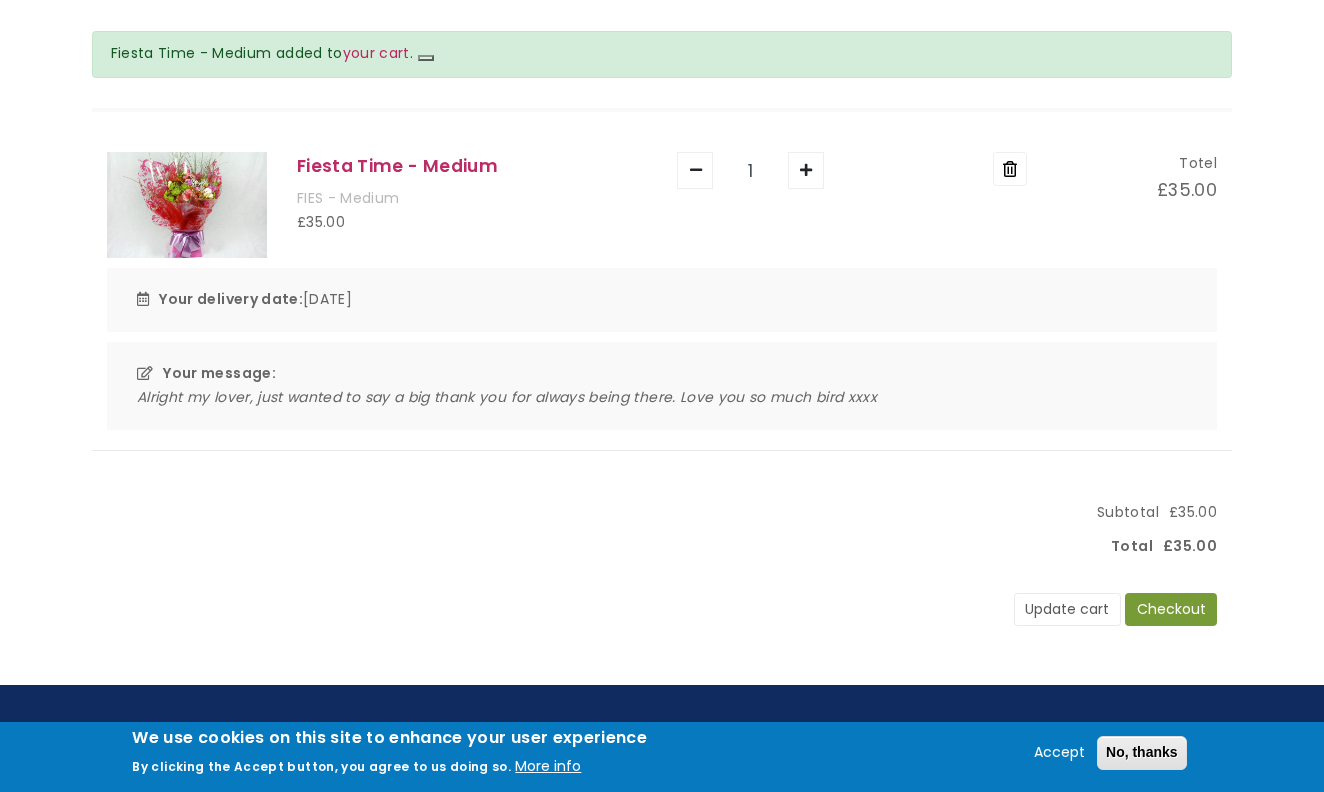 scroll, scrollTop: 215, scrollLeft: 0, axis: vertical 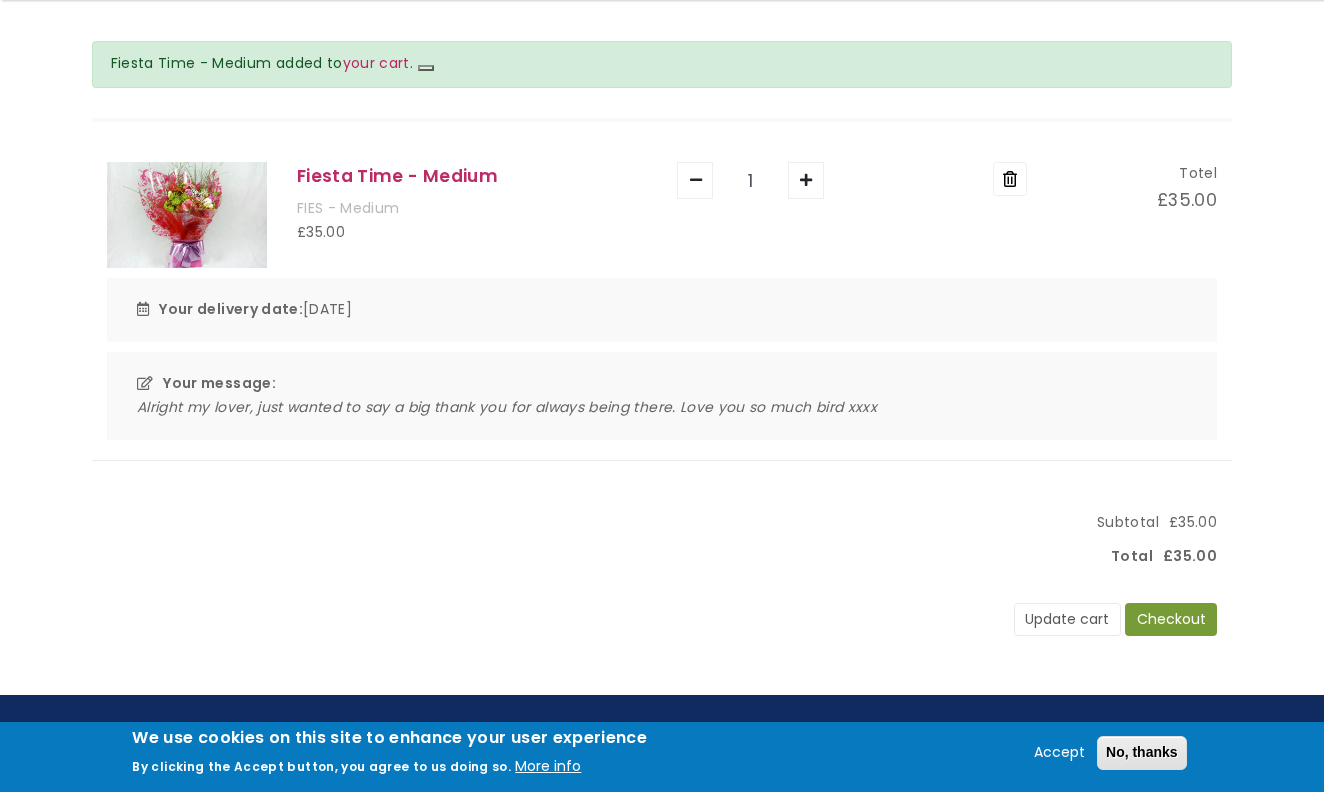 click on "Checkout" at bounding box center (1171, 620) 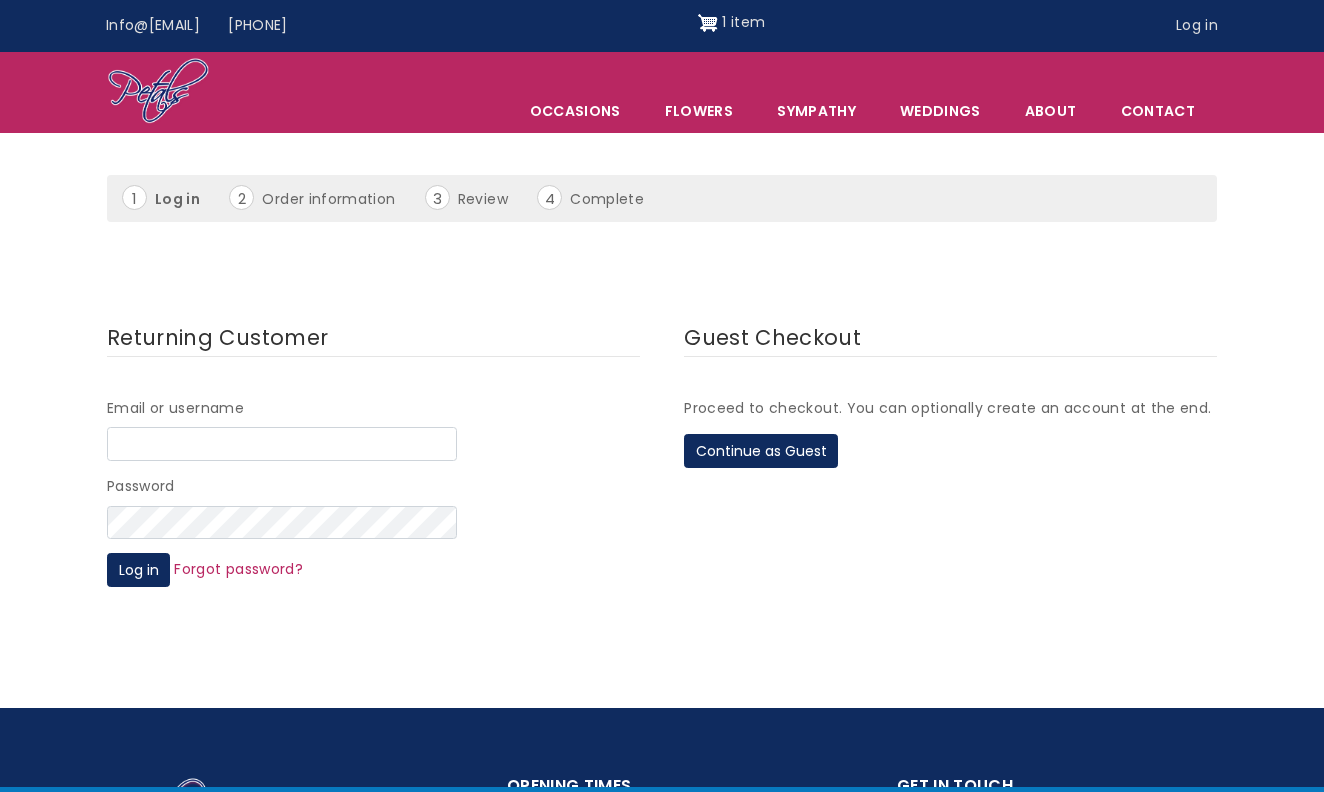 scroll, scrollTop: 0, scrollLeft: 0, axis: both 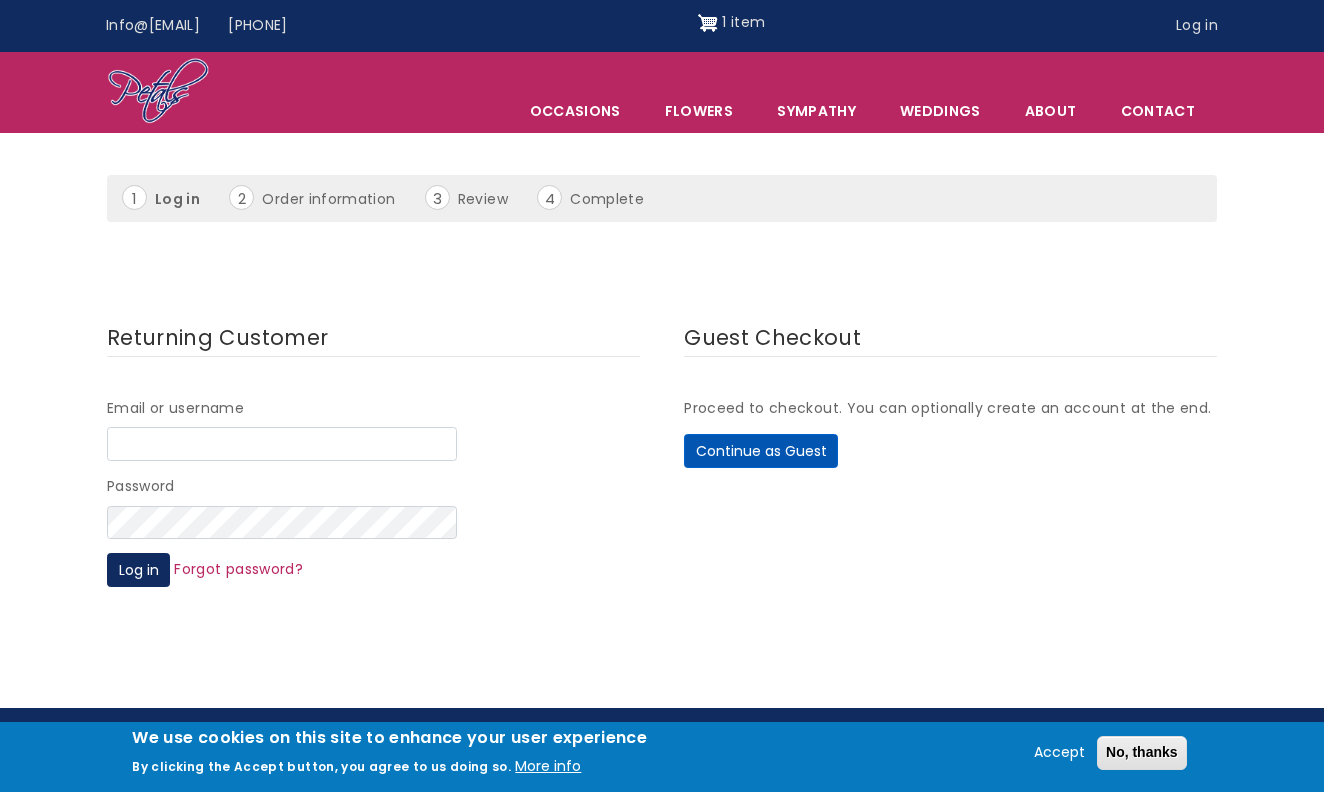 click on "Continue as Guest" at bounding box center [761, 451] 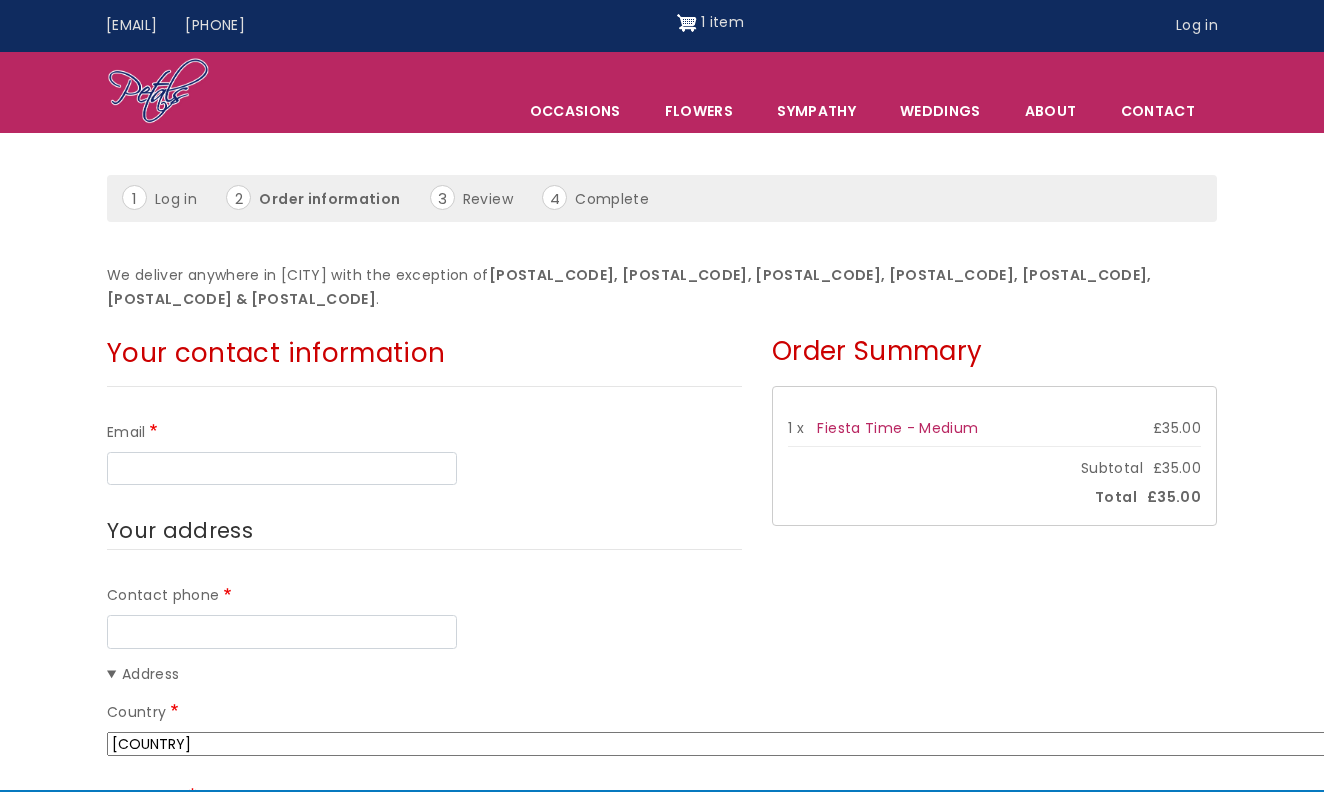 scroll, scrollTop: 0, scrollLeft: 0, axis: both 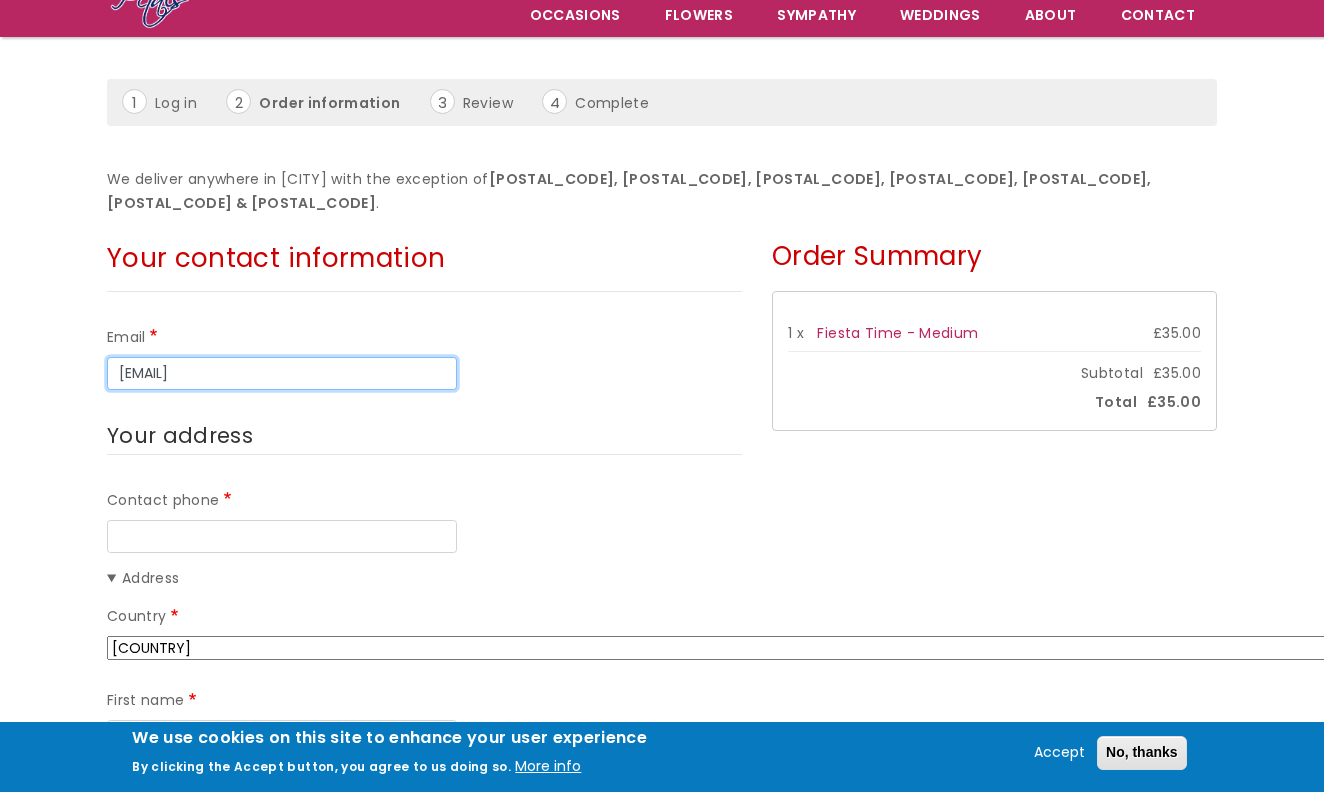 type on "[EMAIL]" 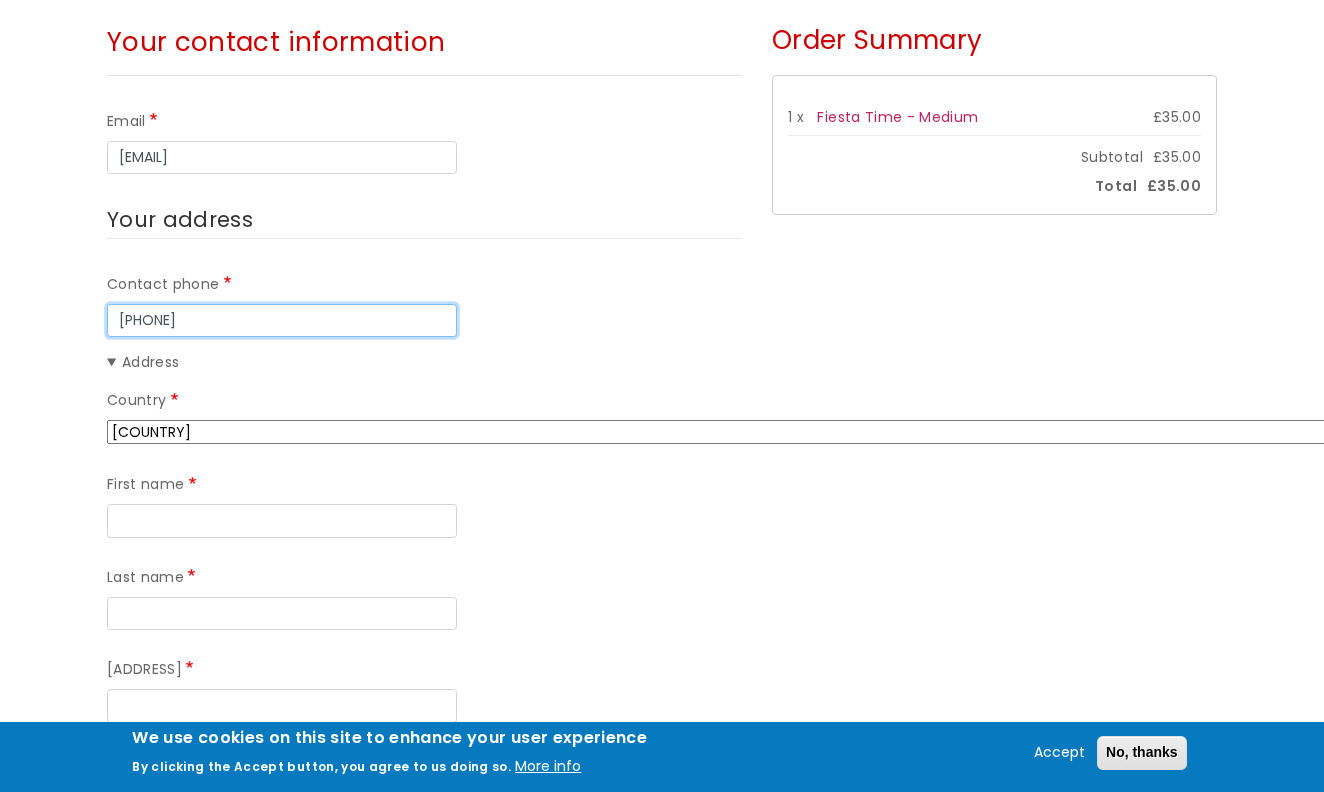 scroll, scrollTop: 418, scrollLeft: 0, axis: vertical 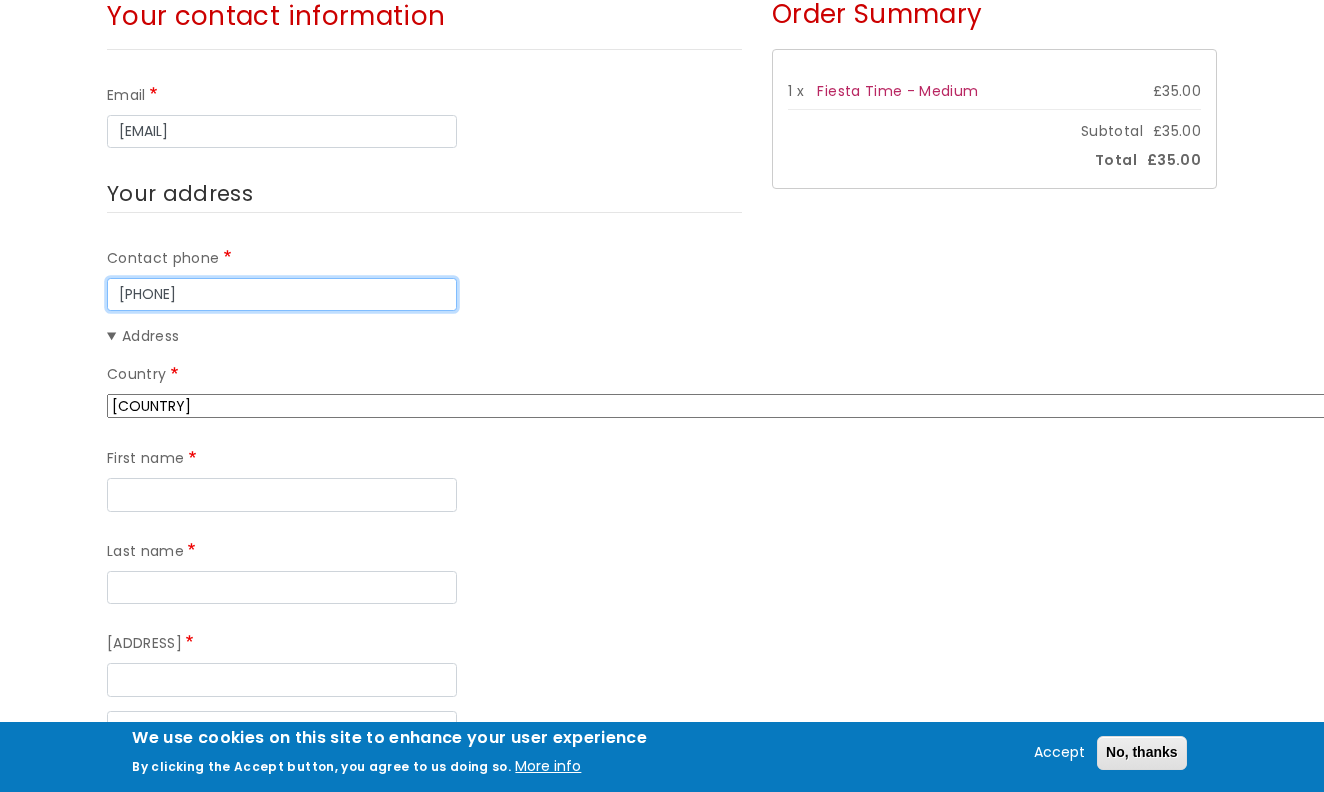 type on "[PHONE]" 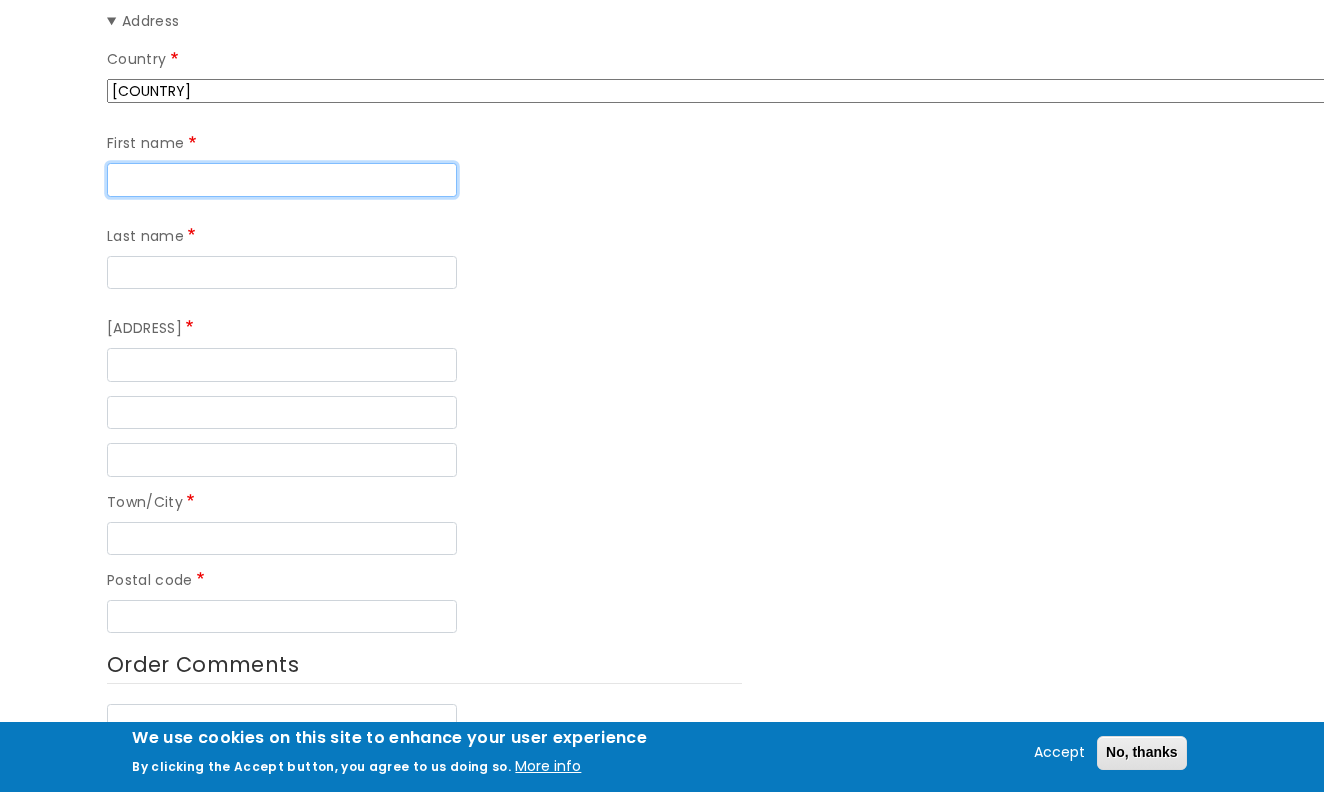 scroll, scrollTop: 730, scrollLeft: 0, axis: vertical 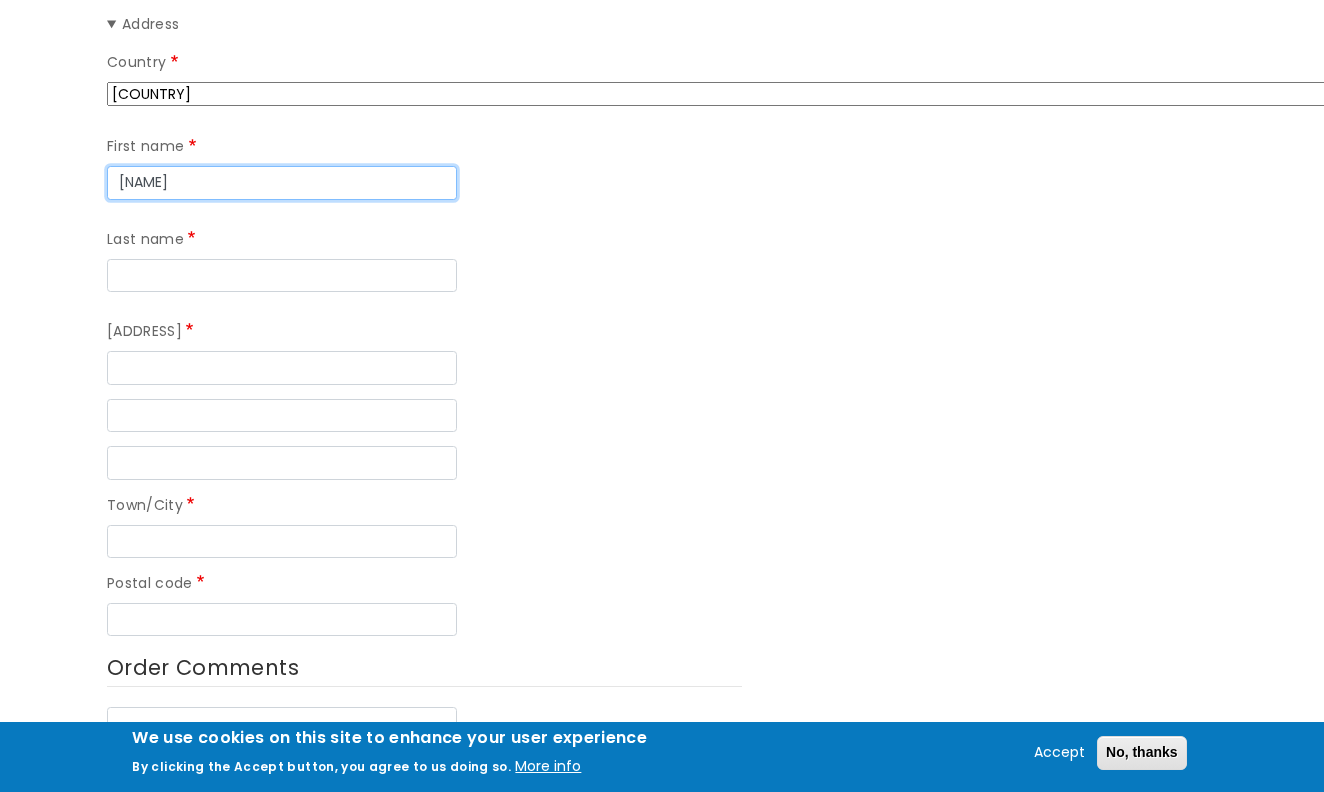 click on "[NAME]" at bounding box center (282, 183) 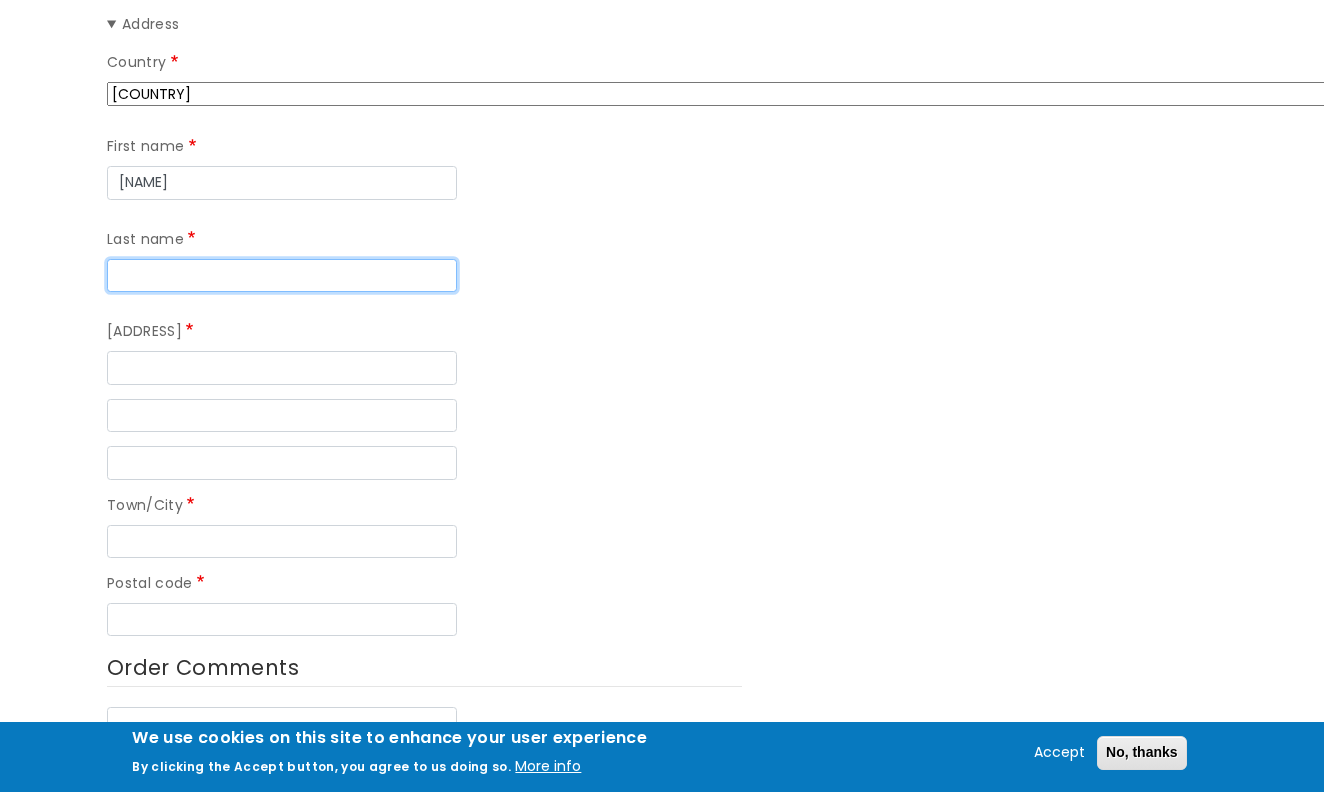 click on "Last name" at bounding box center [282, 276] 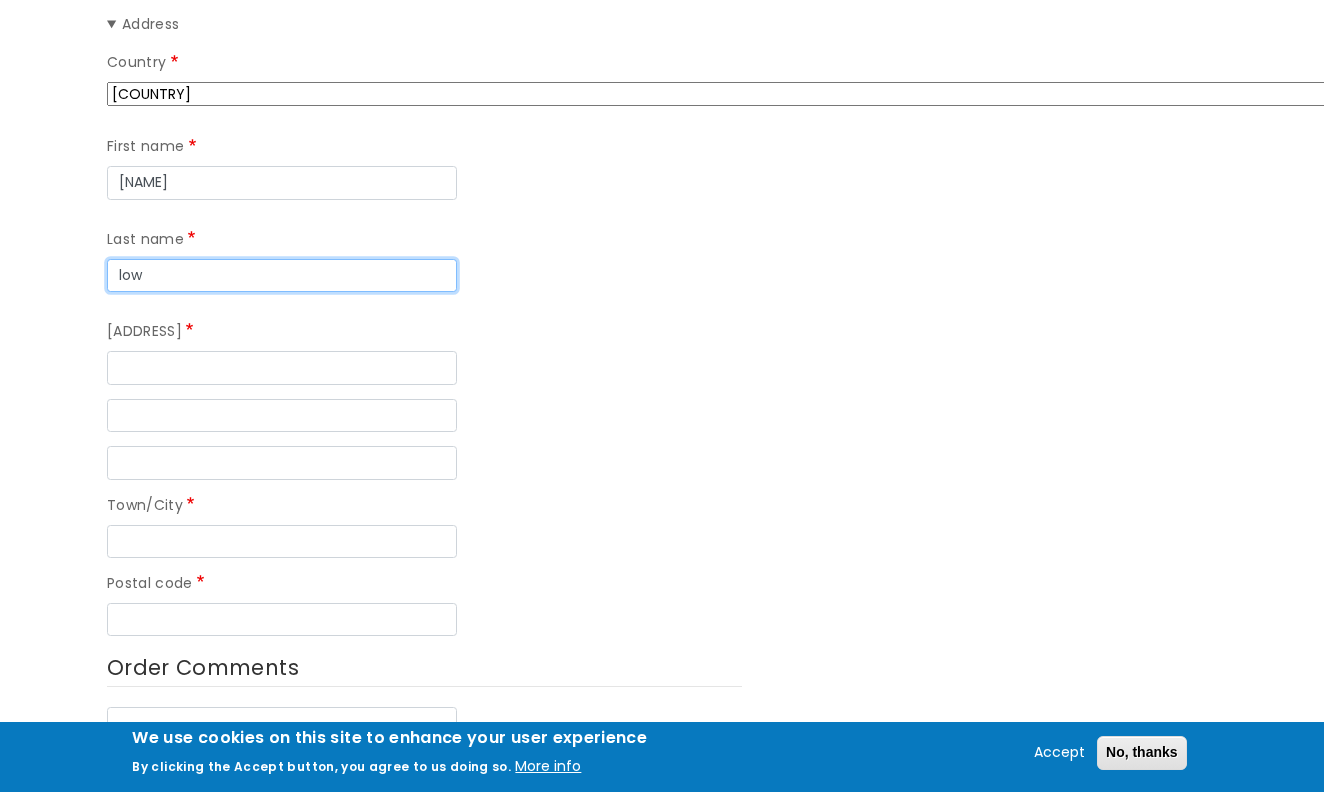 type on "low" 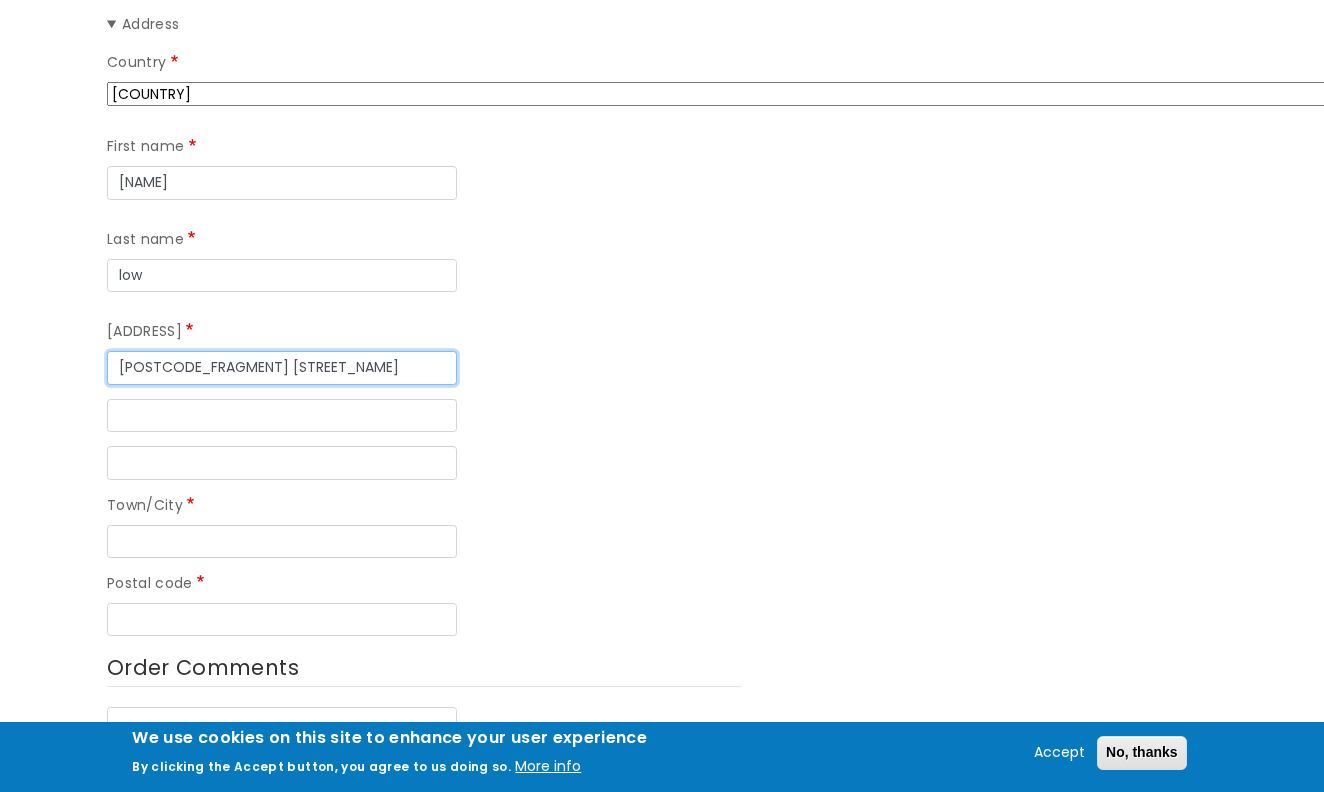 type on "[POSTCODE_FRAGMENT] [STREET_NAME]" 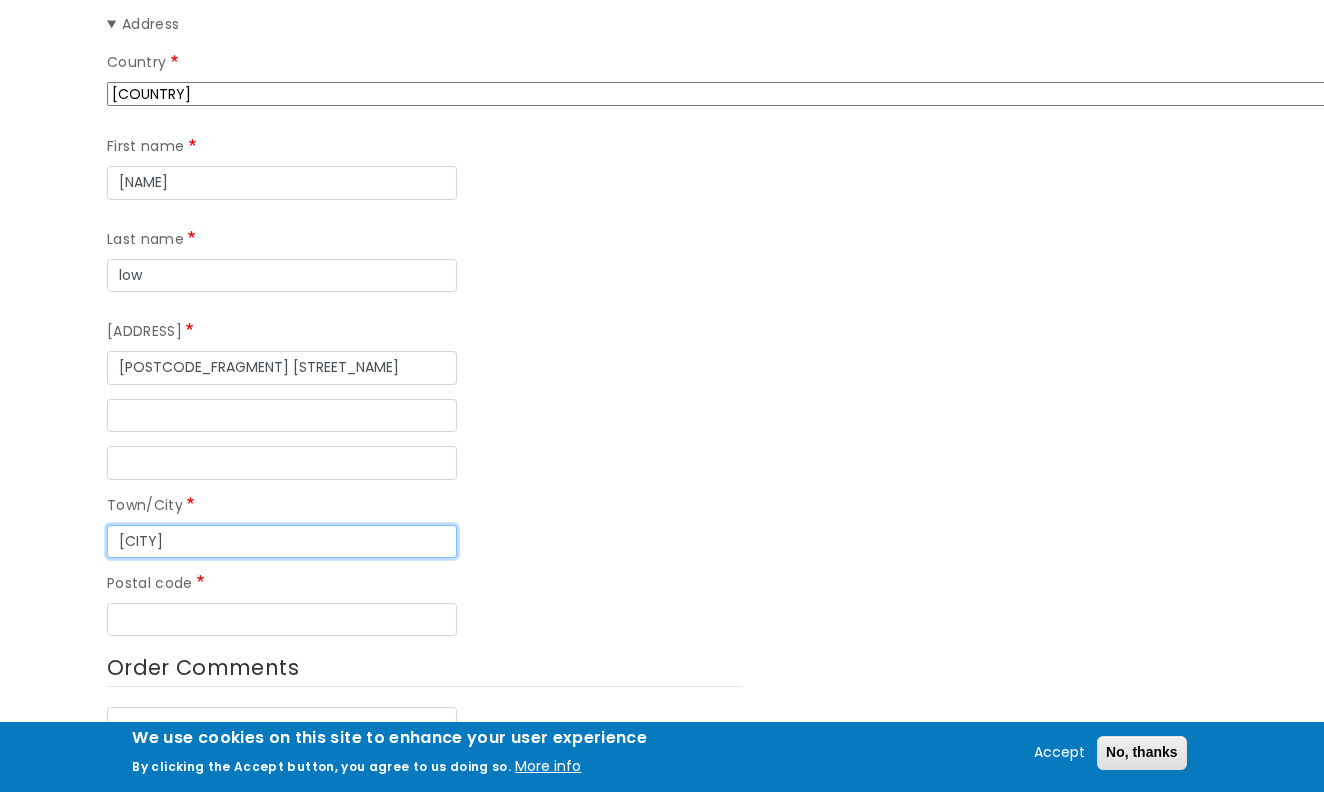 type on "[CITY]" 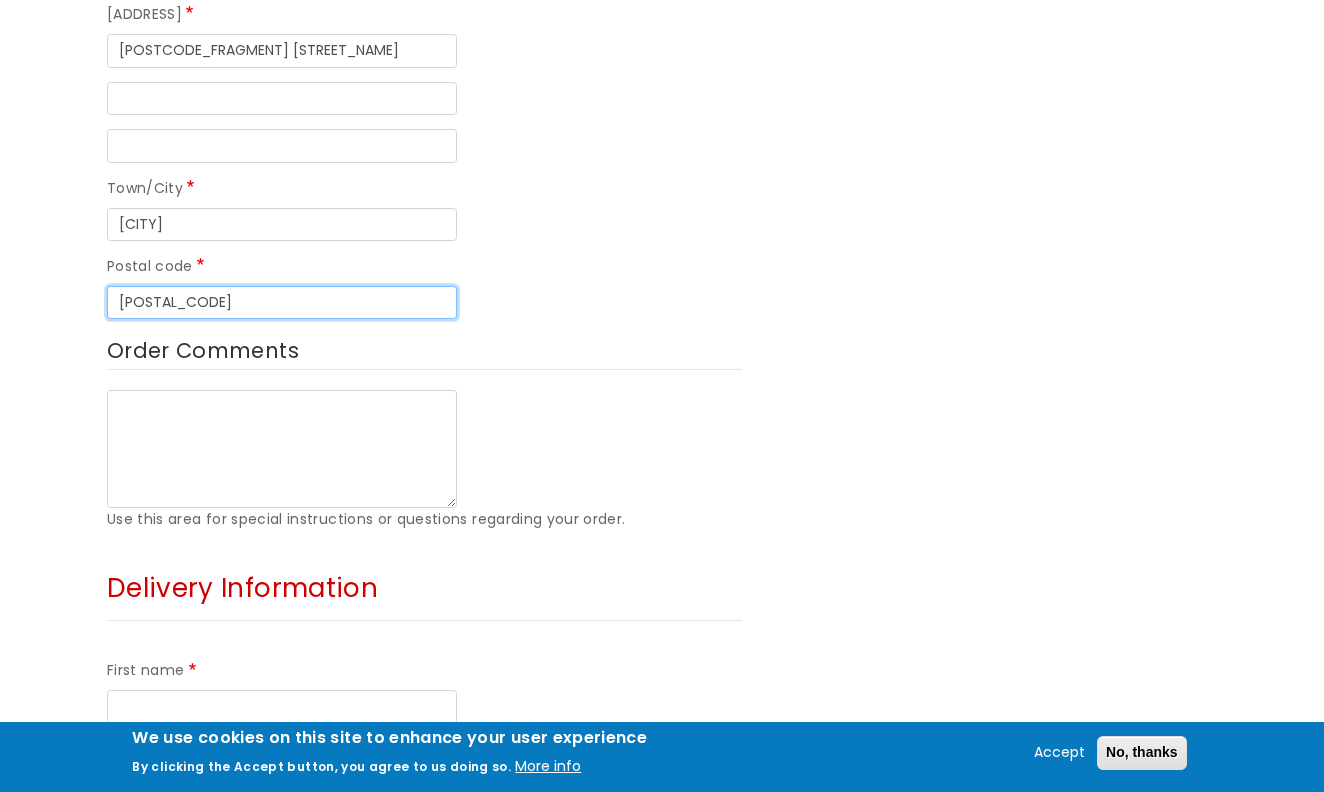 scroll, scrollTop: 1068, scrollLeft: 0, axis: vertical 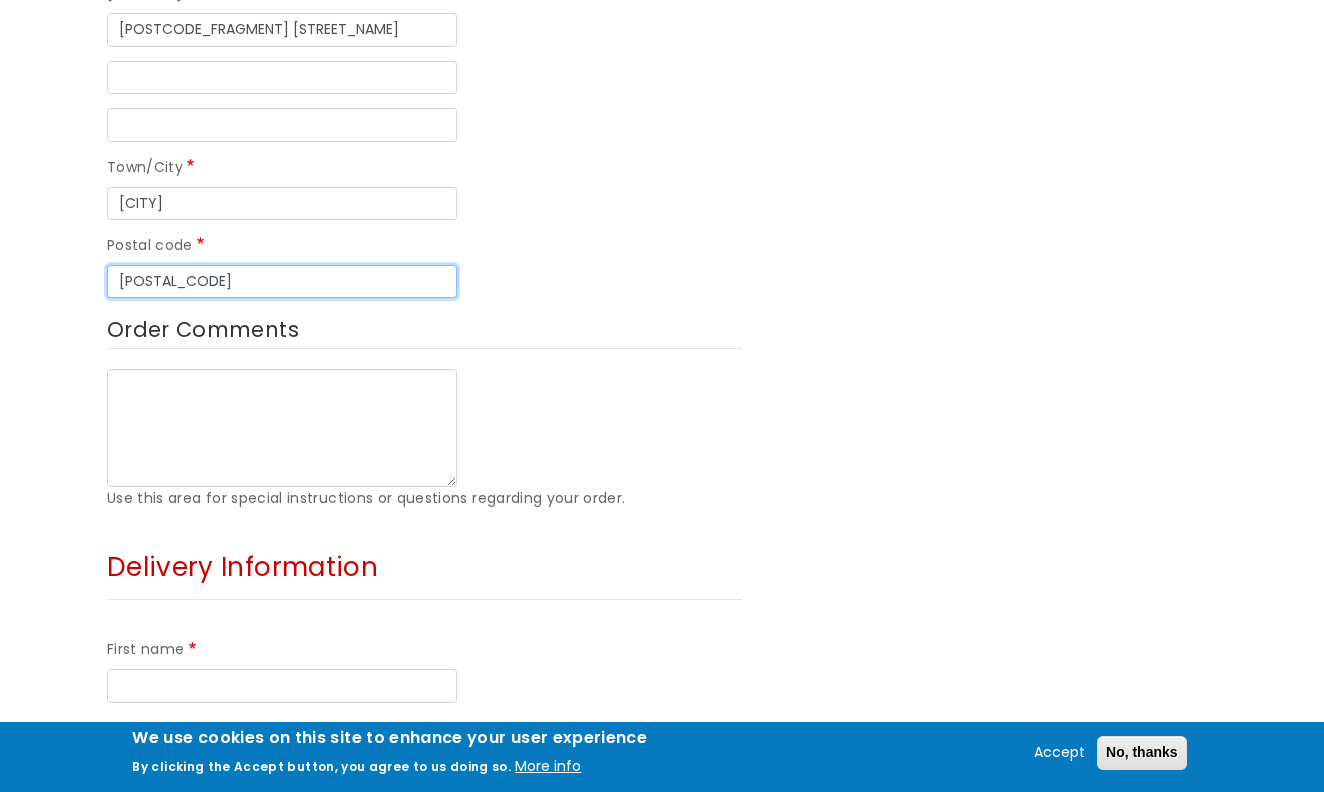 type on "[POSTAL_CODE]" 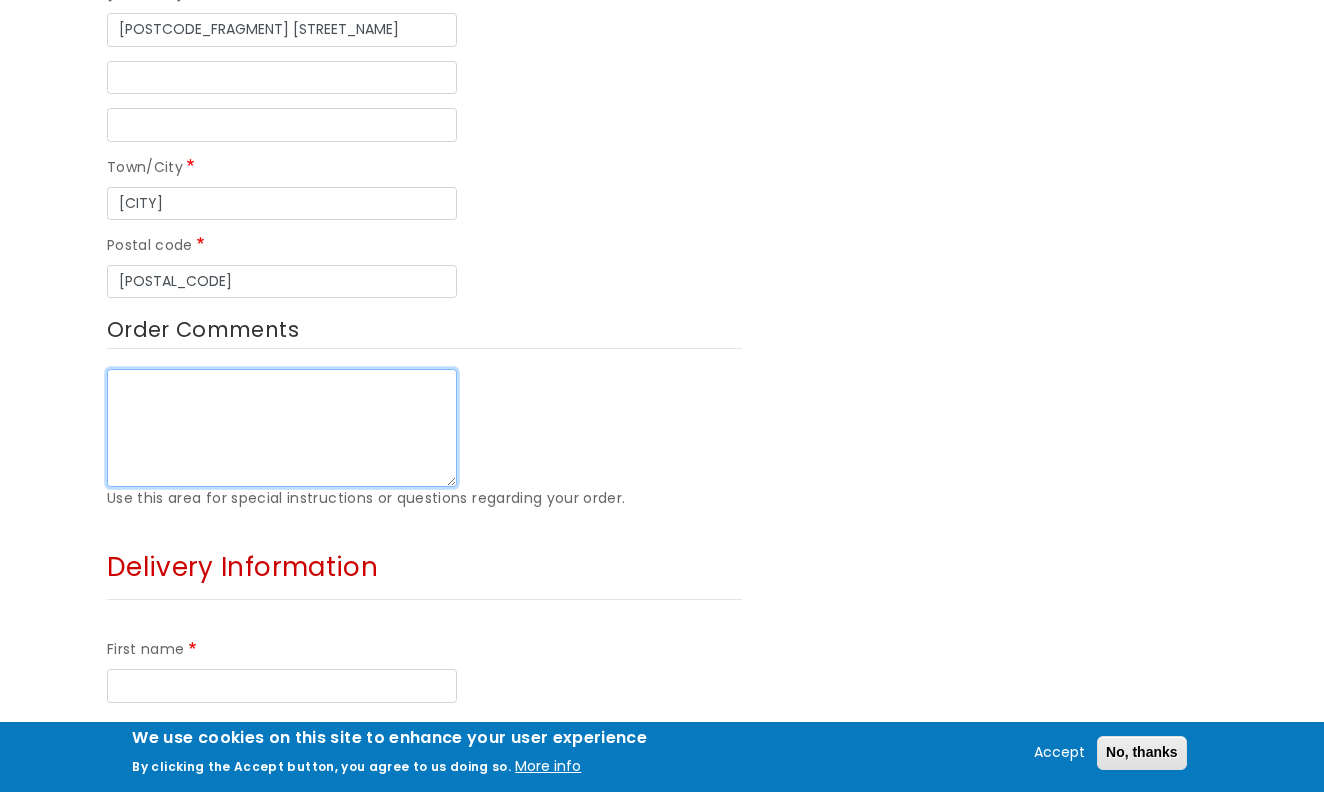 click on "Order Comments" at bounding box center [282, 428] 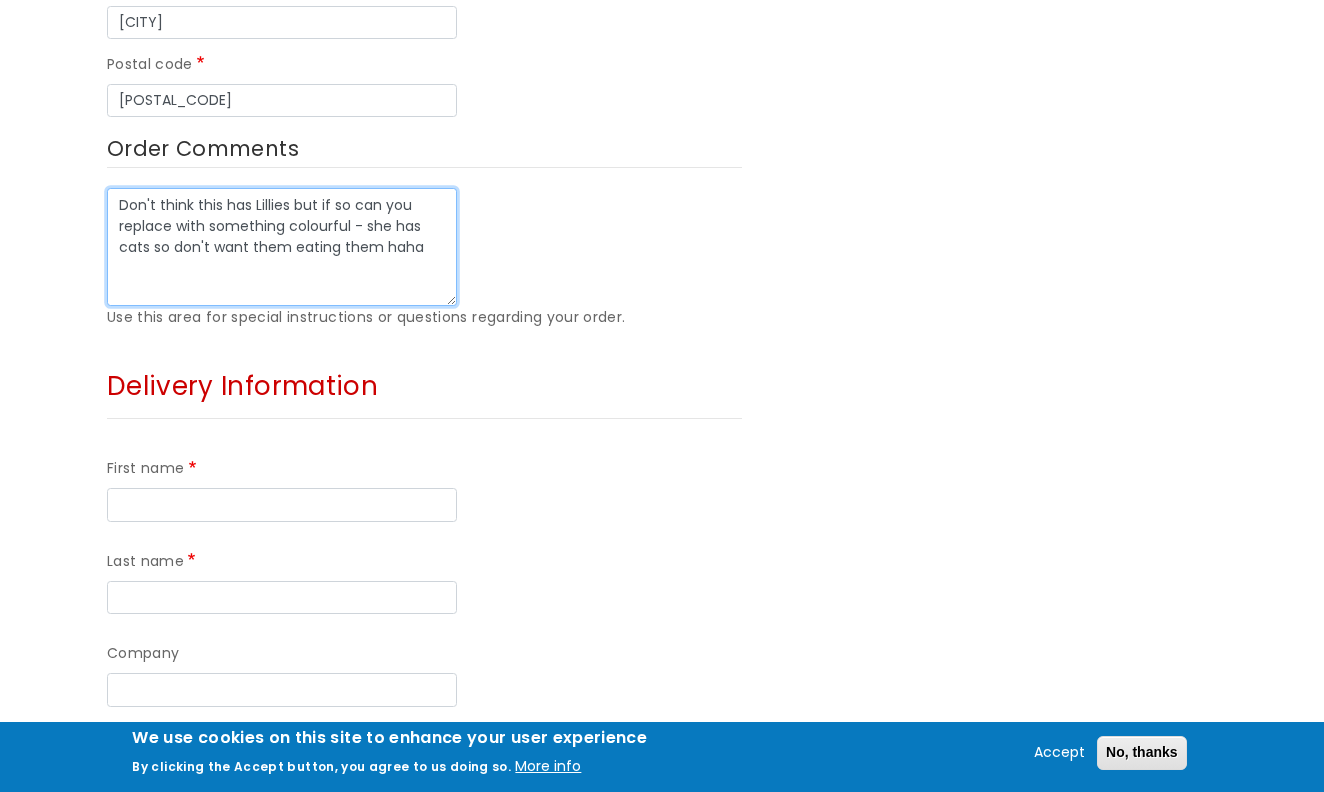 scroll, scrollTop: 1261, scrollLeft: 0, axis: vertical 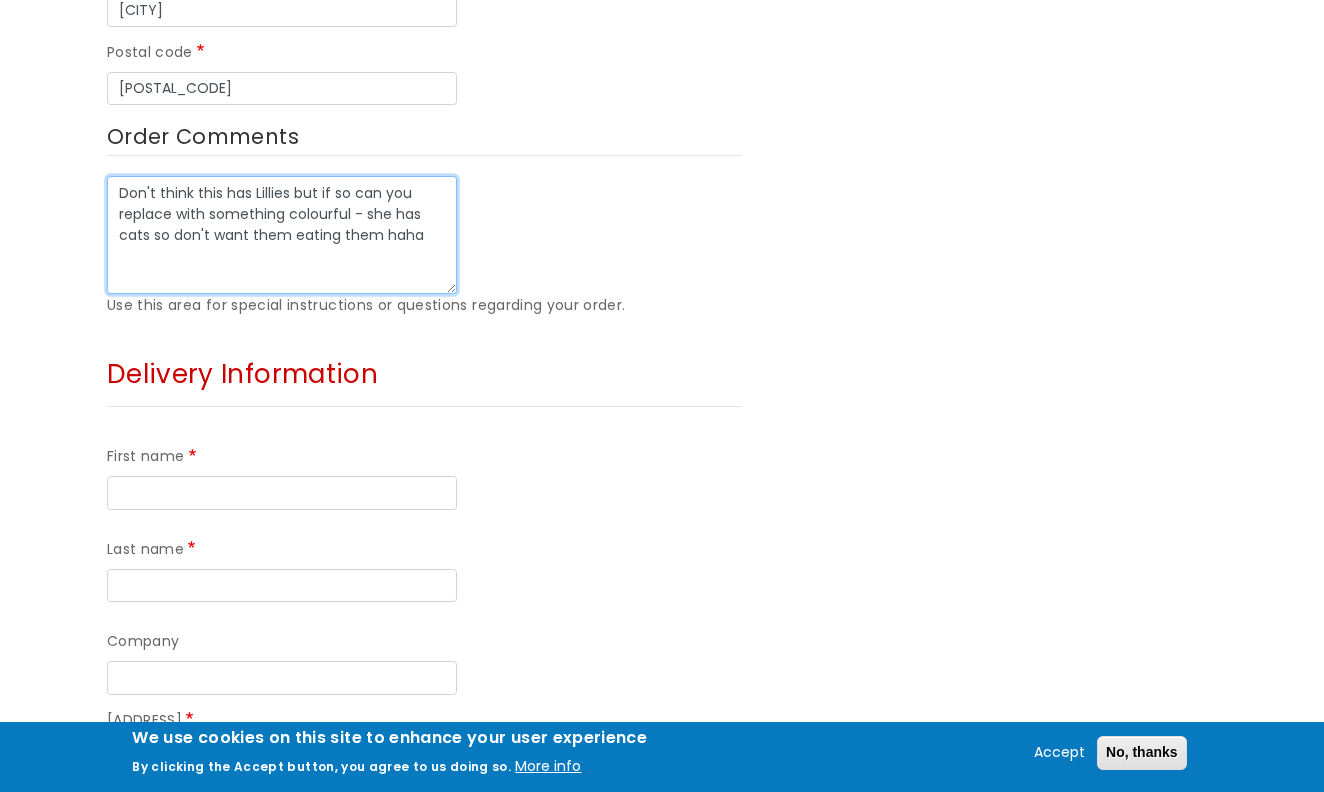 type on "Don't think this has Lillies but if so can you replace with something colourful - she has cats so don't want them eating them haha" 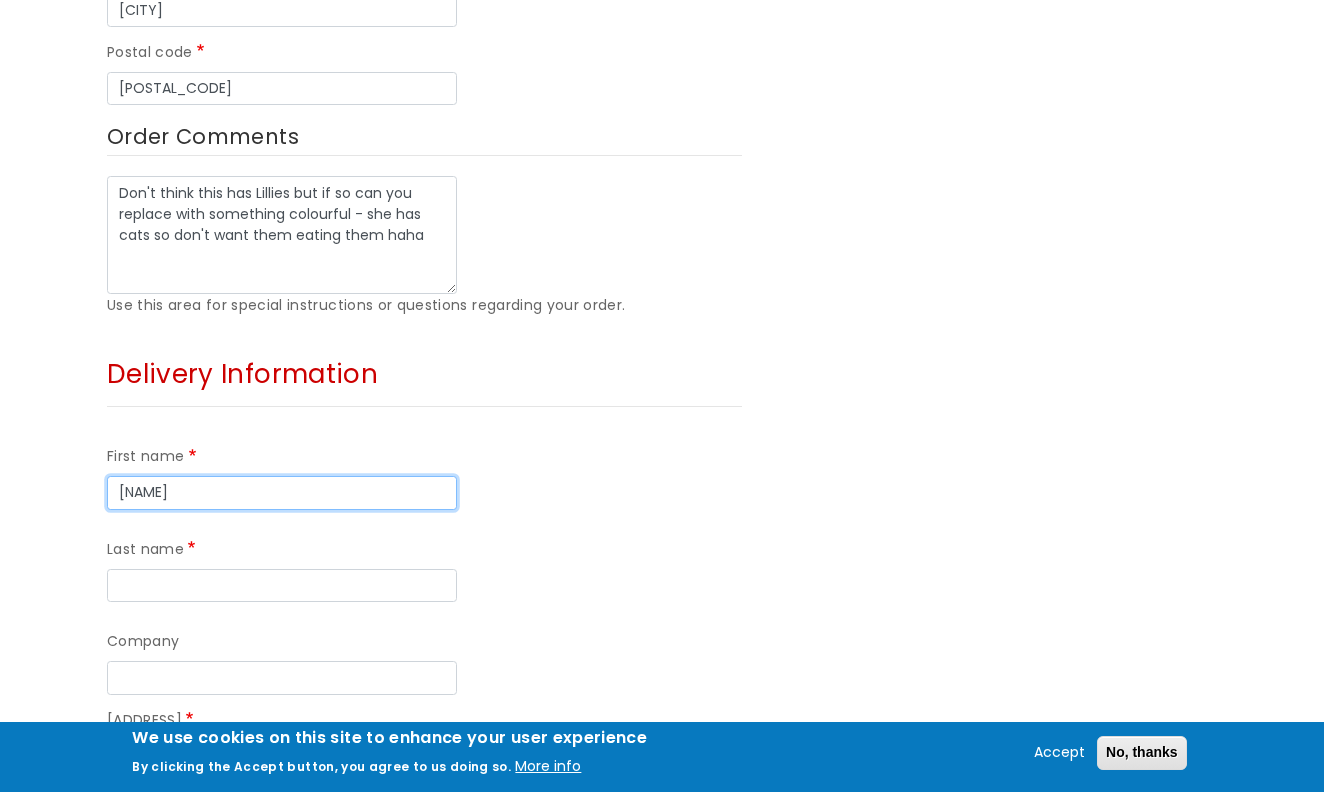 type on "[NAME]" 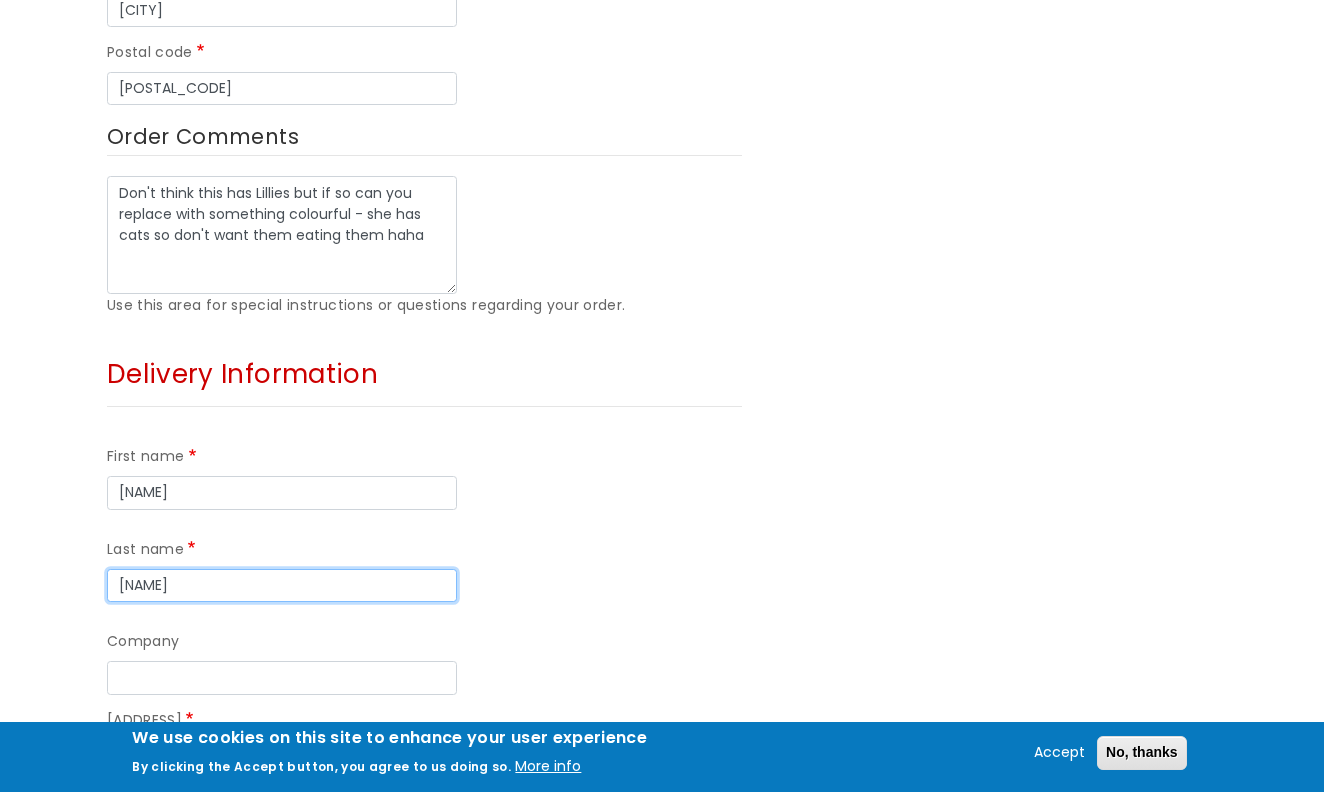 type on "[NAME]" 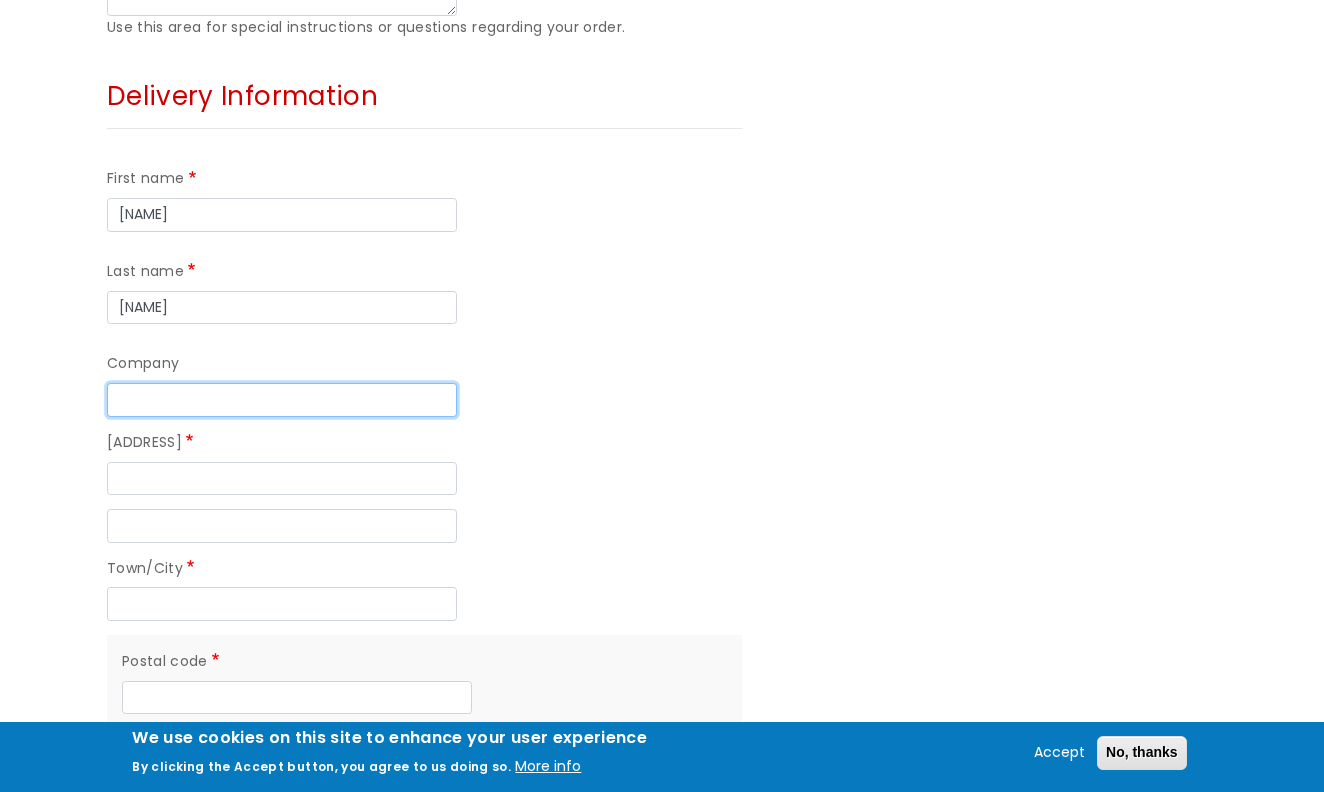 scroll, scrollTop: 1545, scrollLeft: 0, axis: vertical 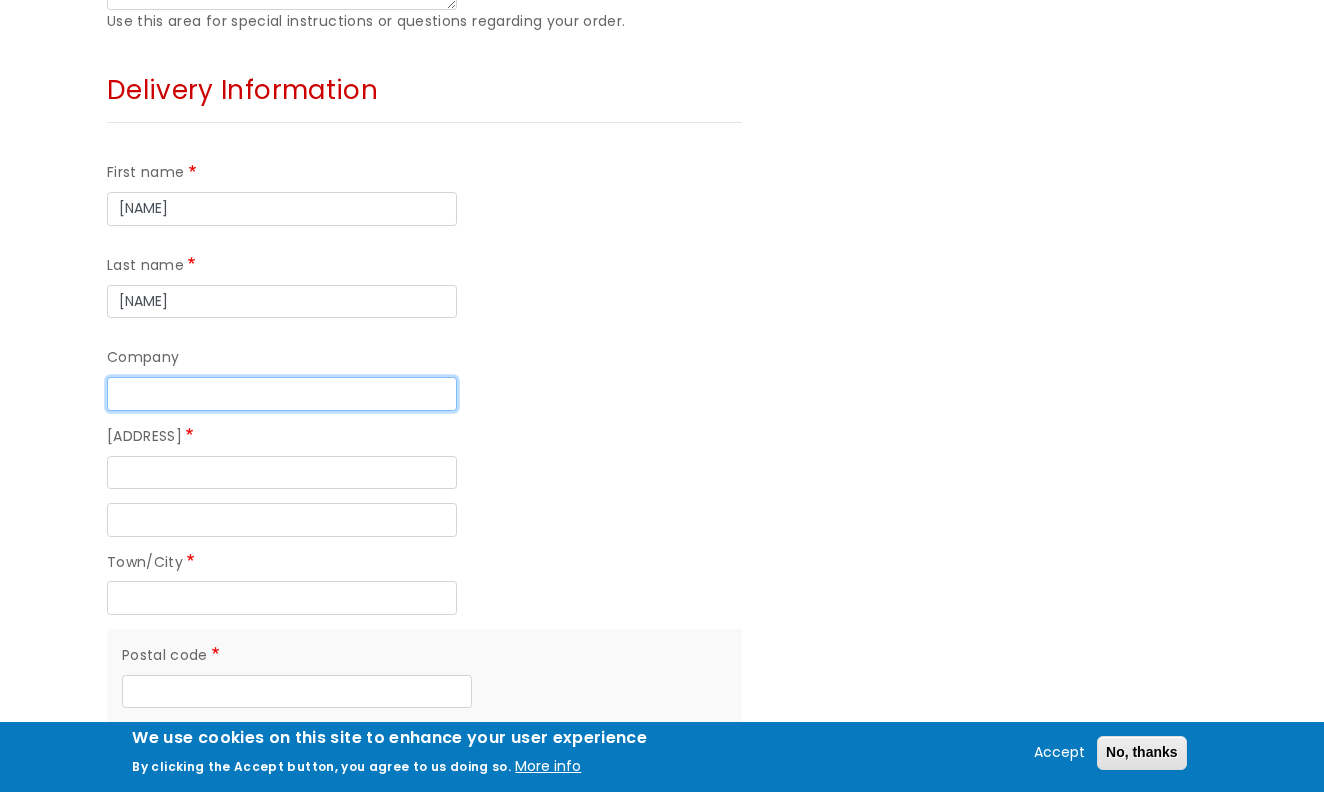 click on "Company" at bounding box center [282, 394] 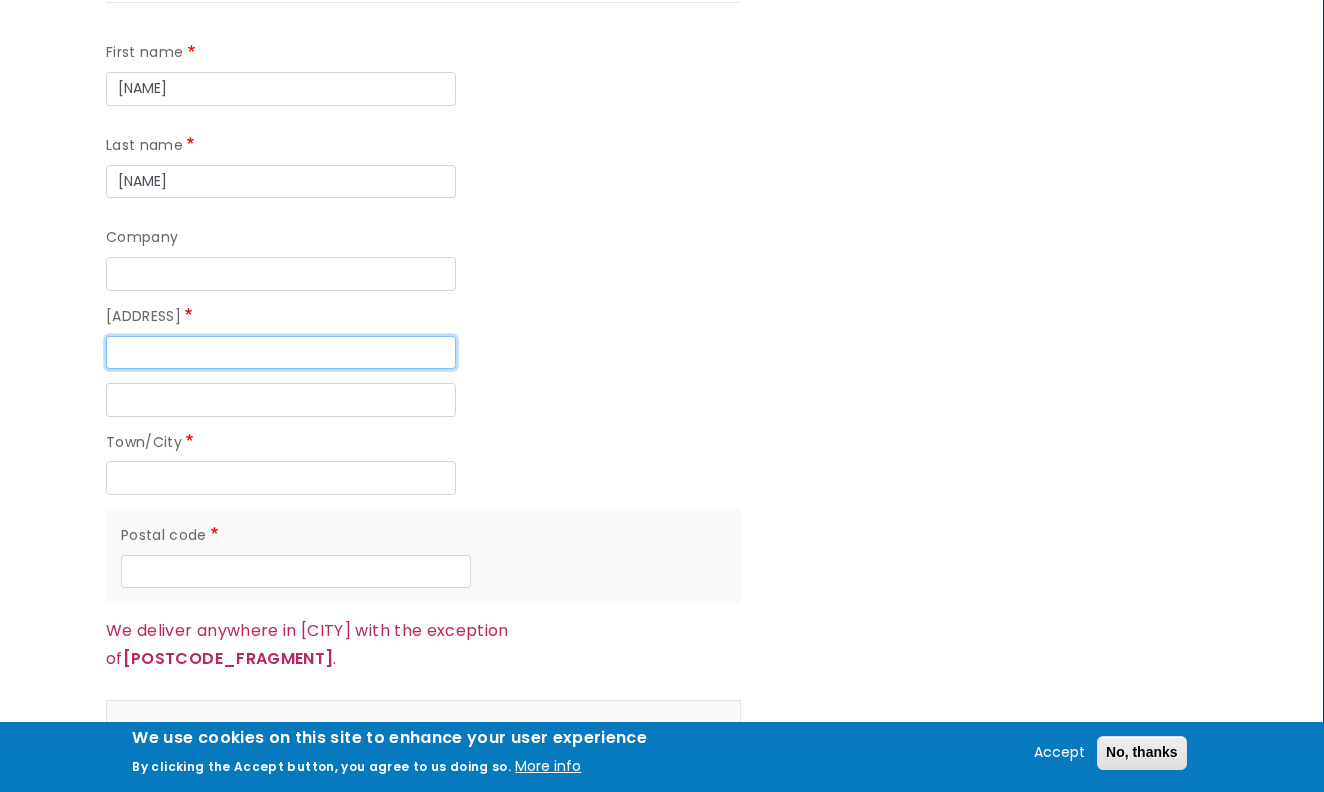 scroll, scrollTop: 1671, scrollLeft: 1, axis: both 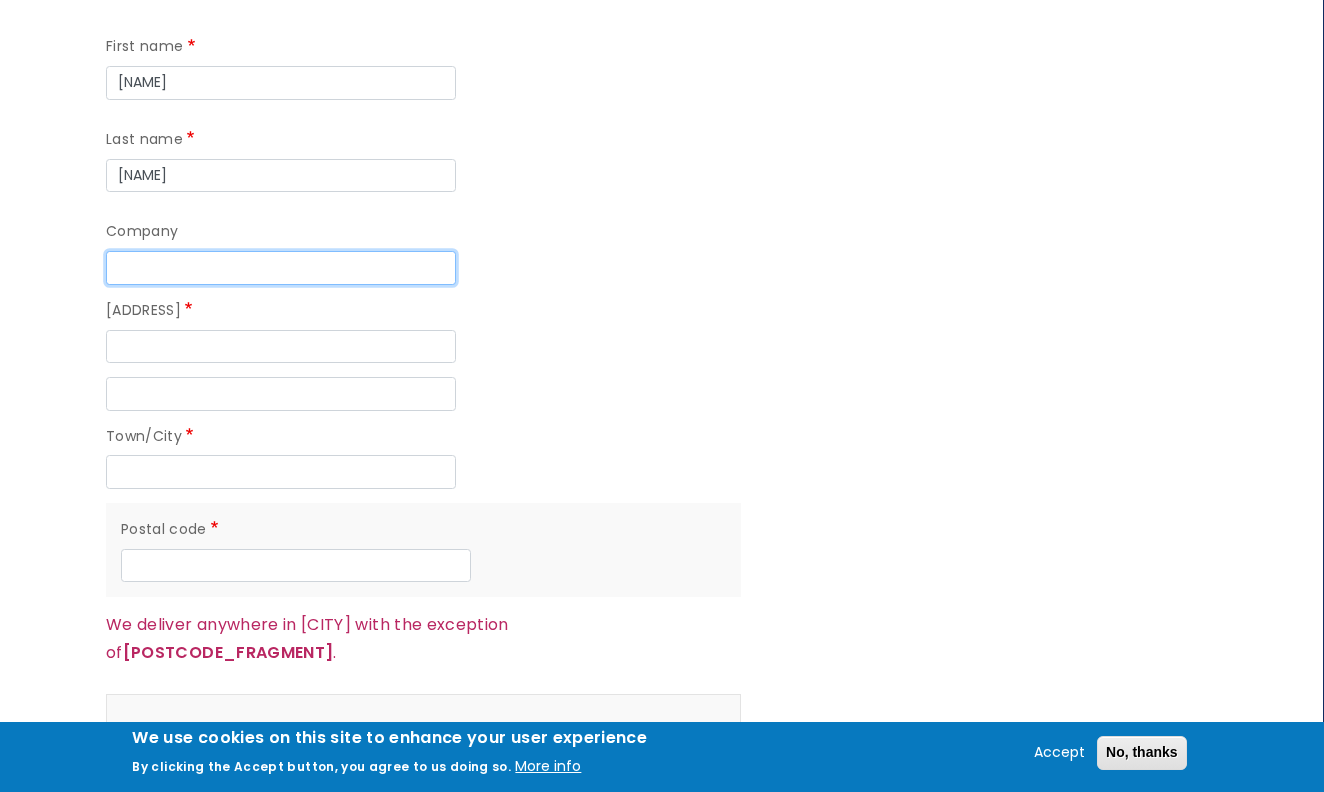 click on "Company" at bounding box center (281, 268) 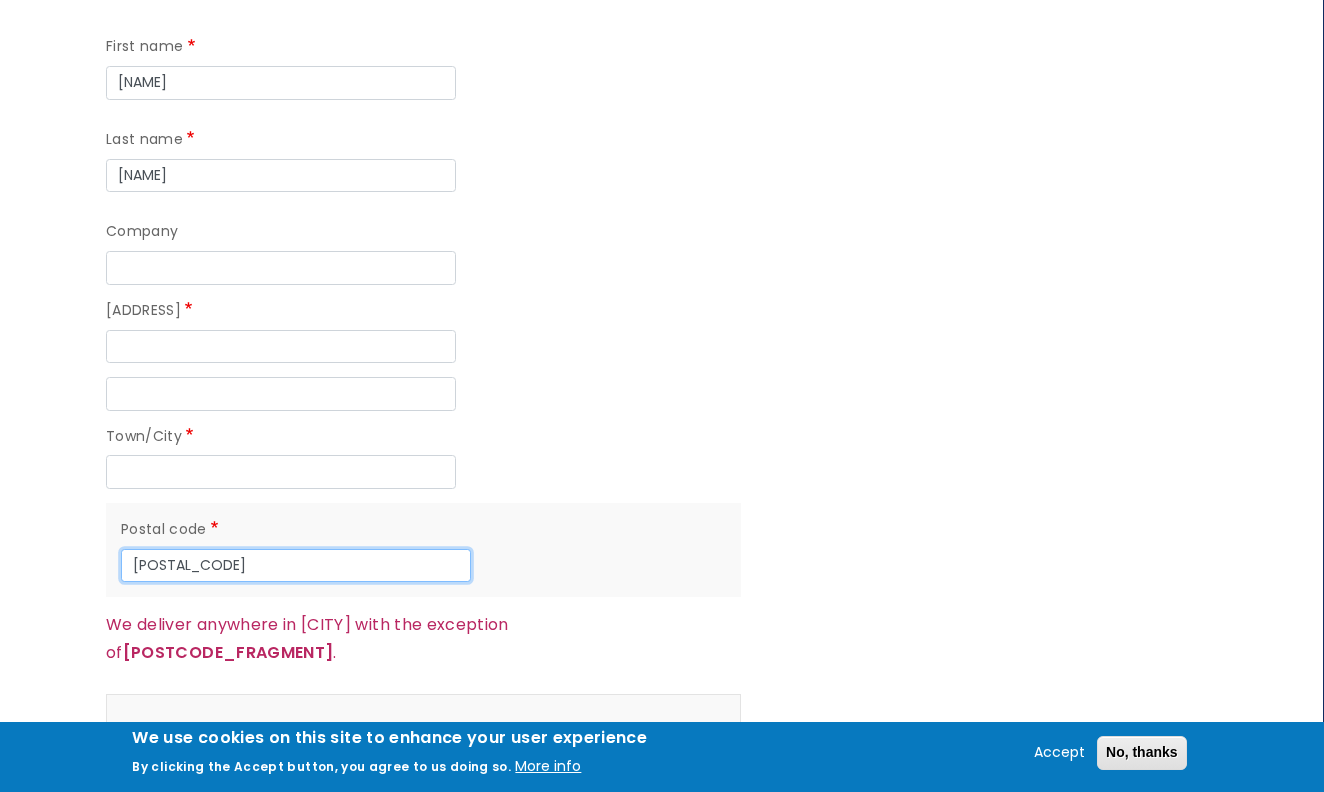 type on "[POSTAL_CODE]" 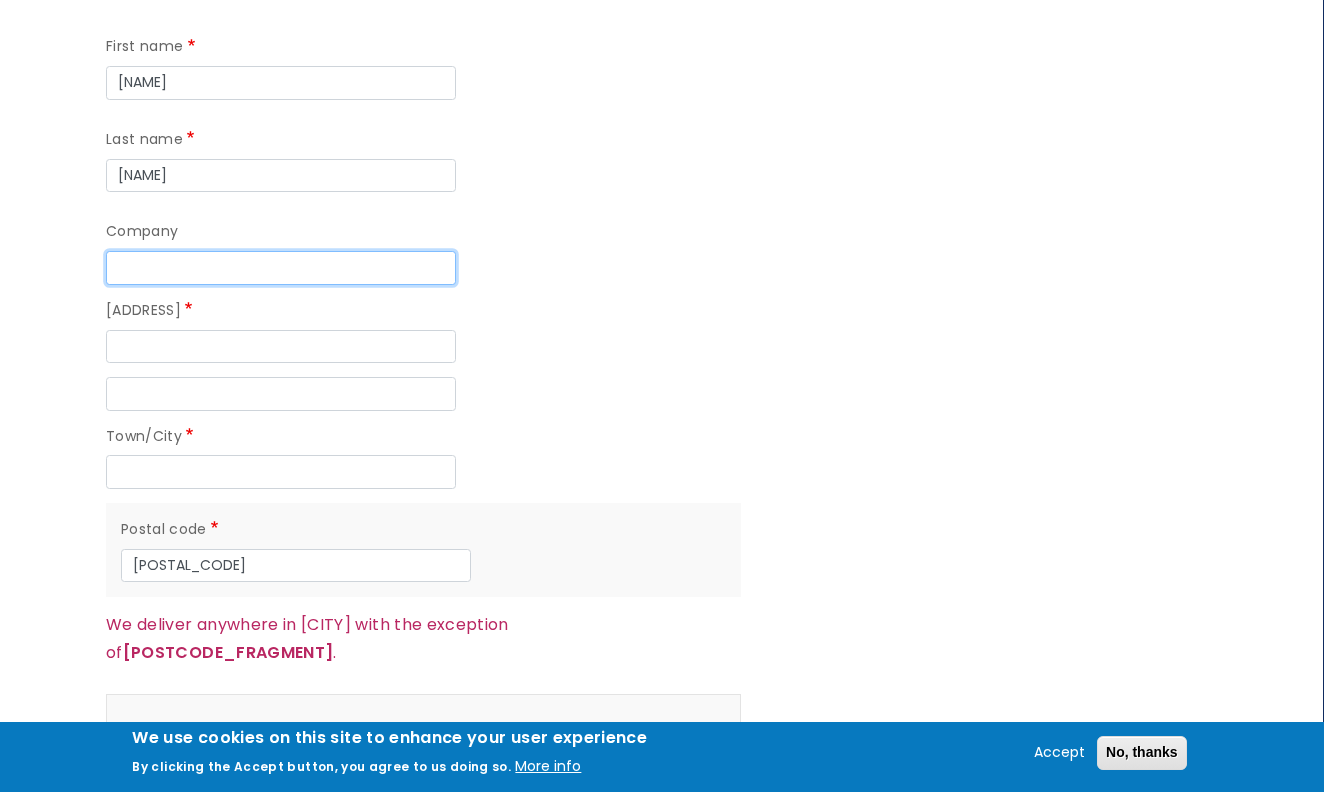 click on "Company" at bounding box center (281, 268) 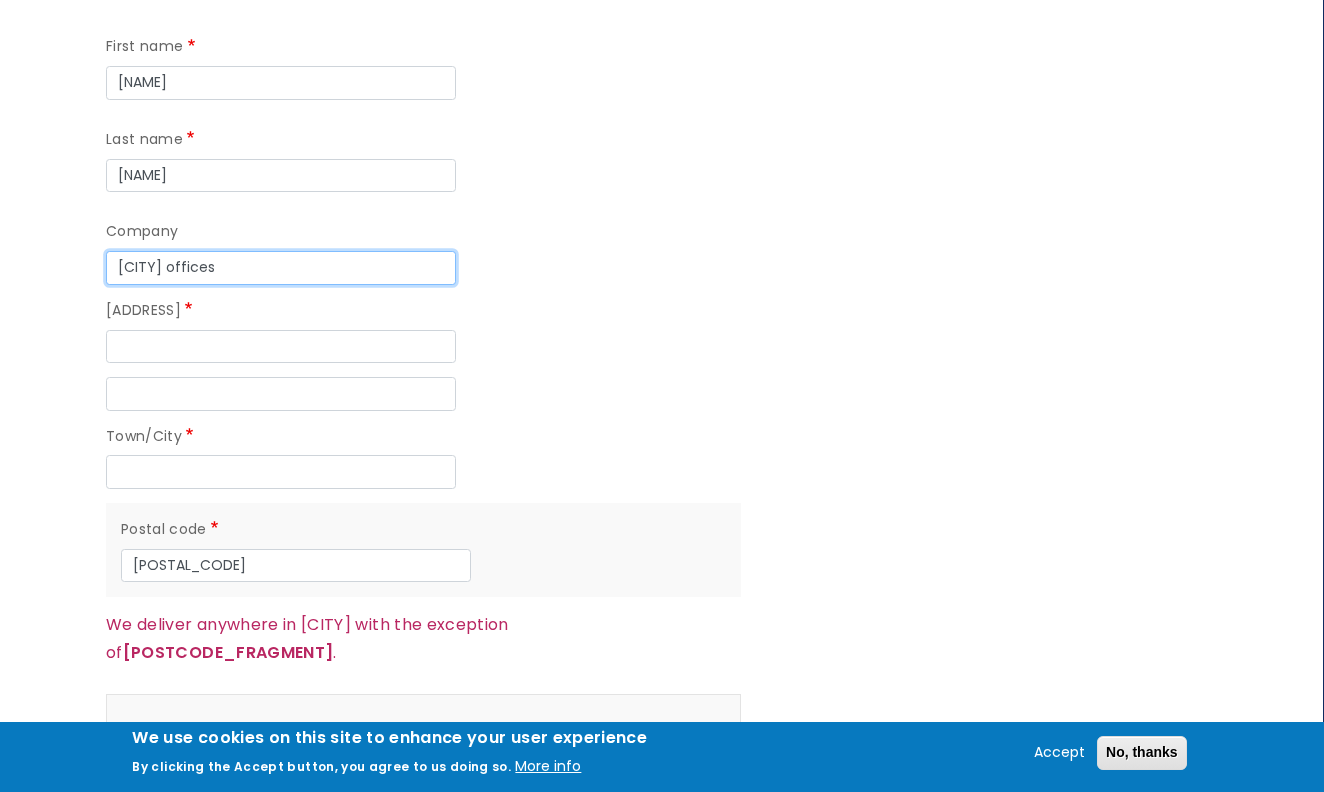 type on "[CITY] offices" 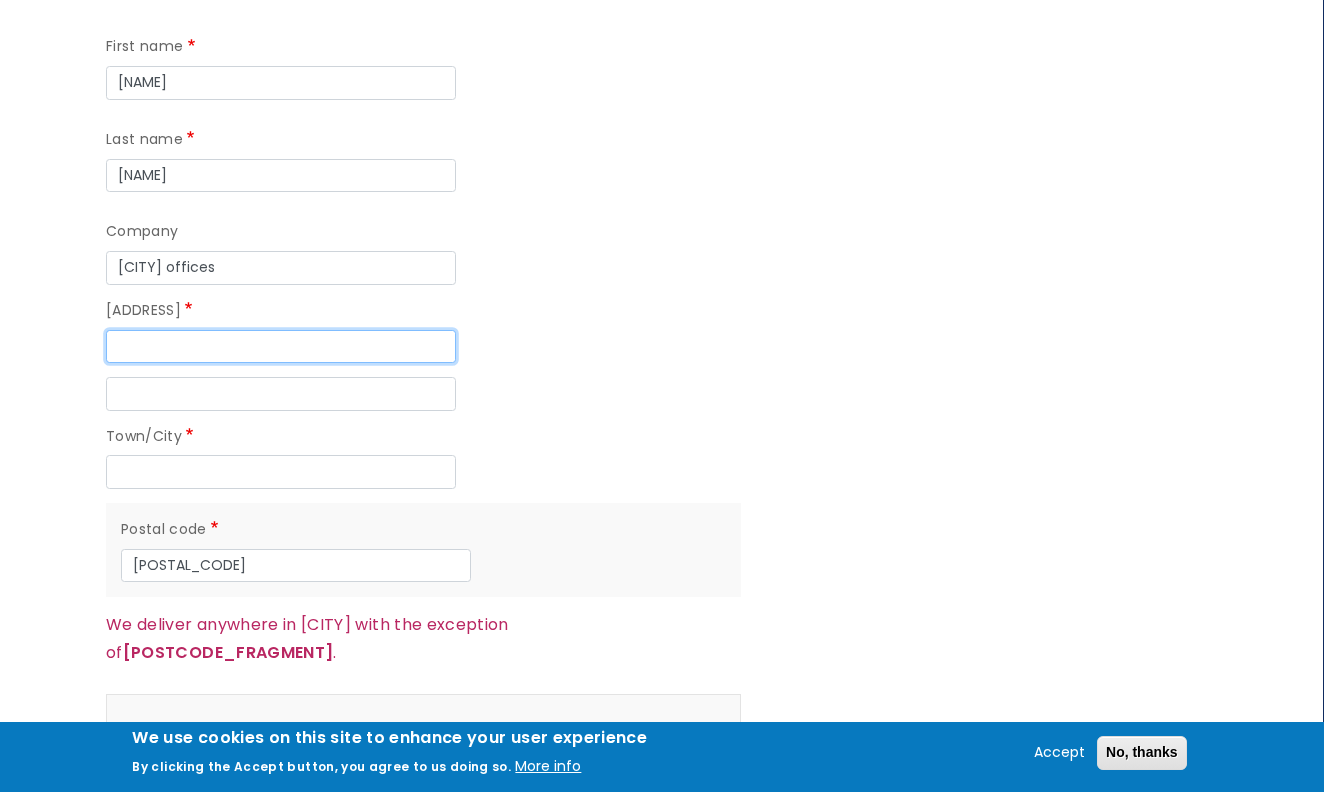 click on "[ADDRESS]" at bounding box center (281, 347) 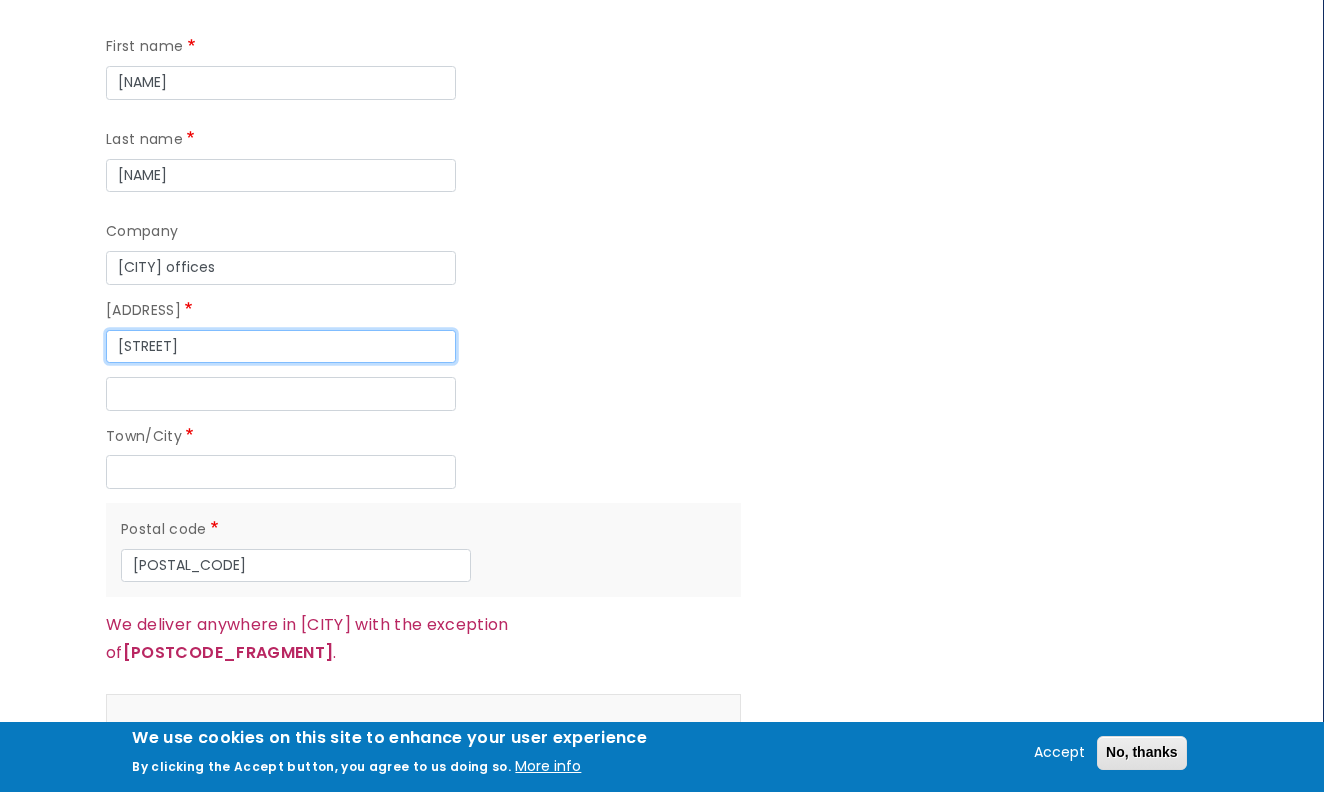 type on "[STREET]" 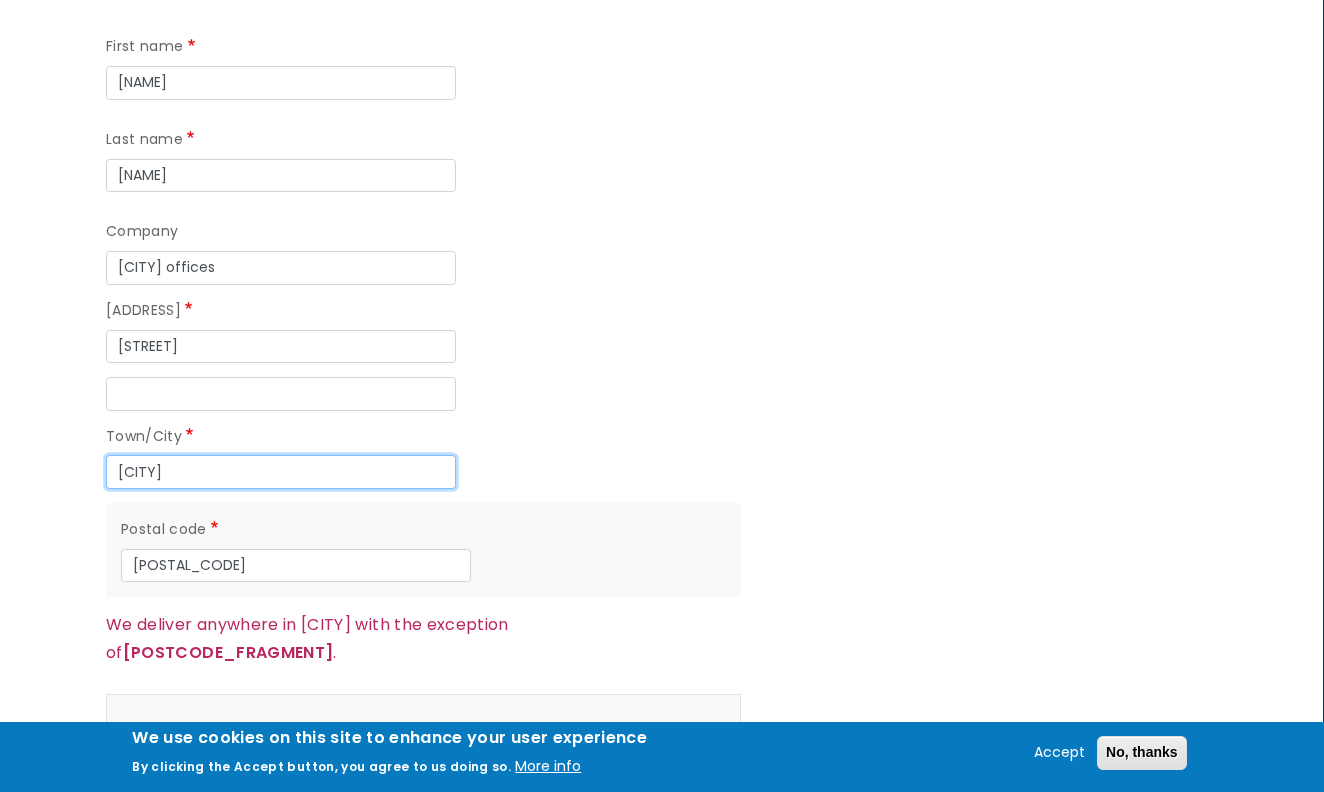 type on "[CITY]" 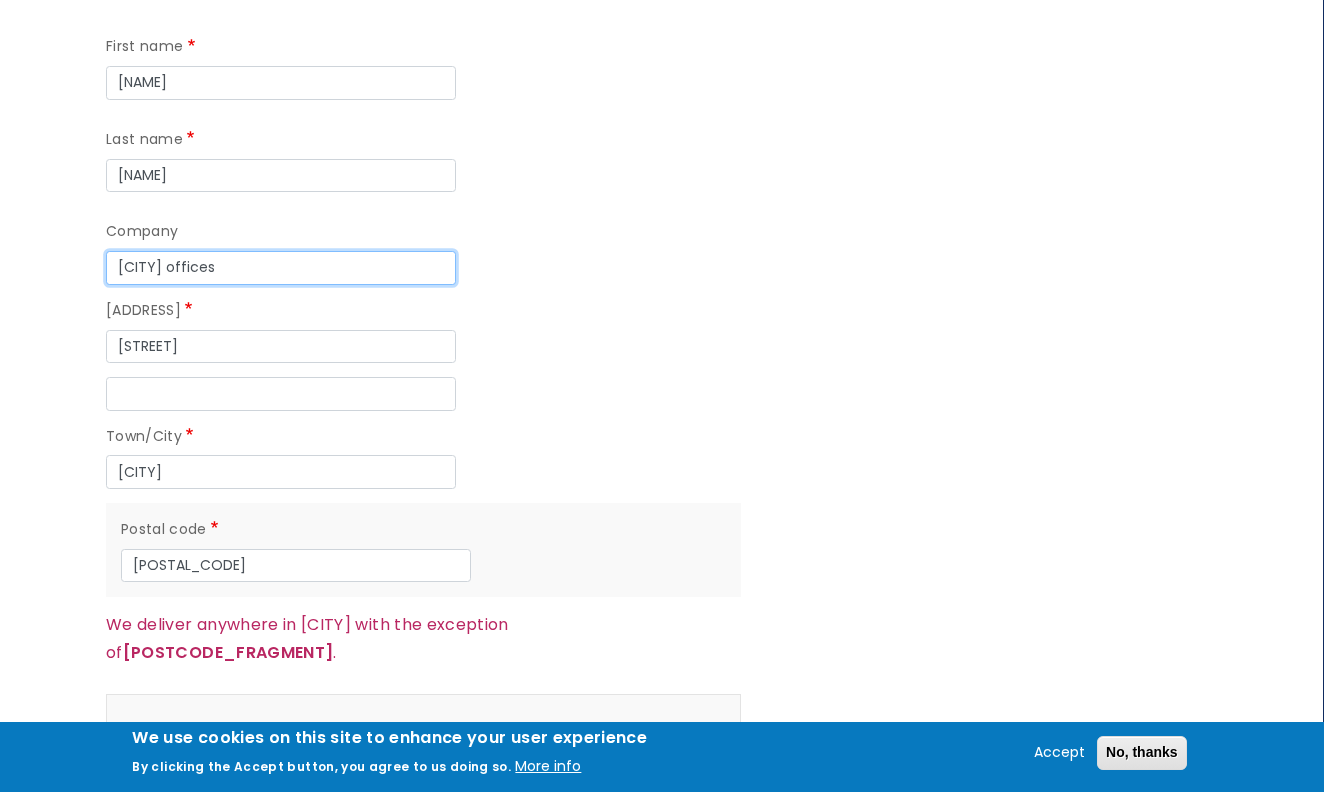 click on "[CITY] offices" at bounding box center [281, 268] 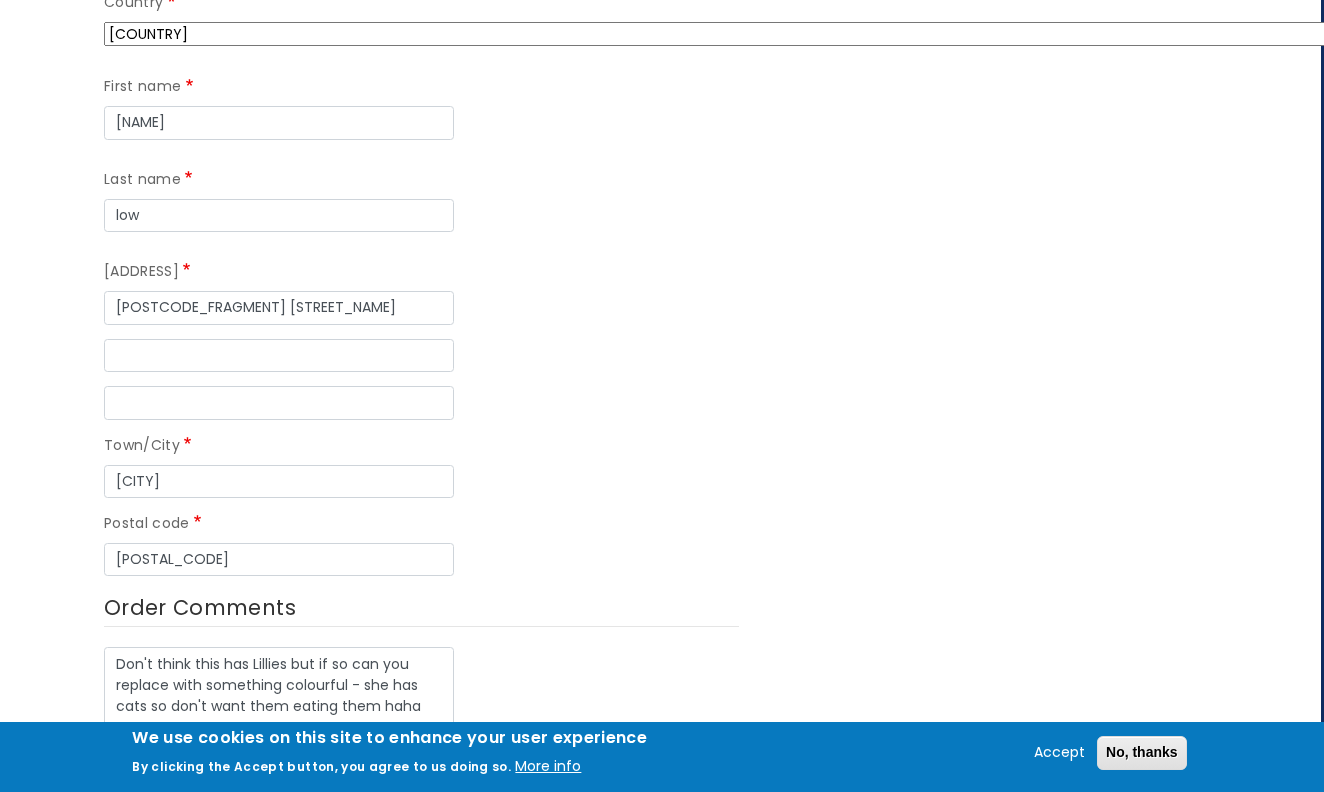 scroll, scrollTop: 787, scrollLeft: 3, axis: both 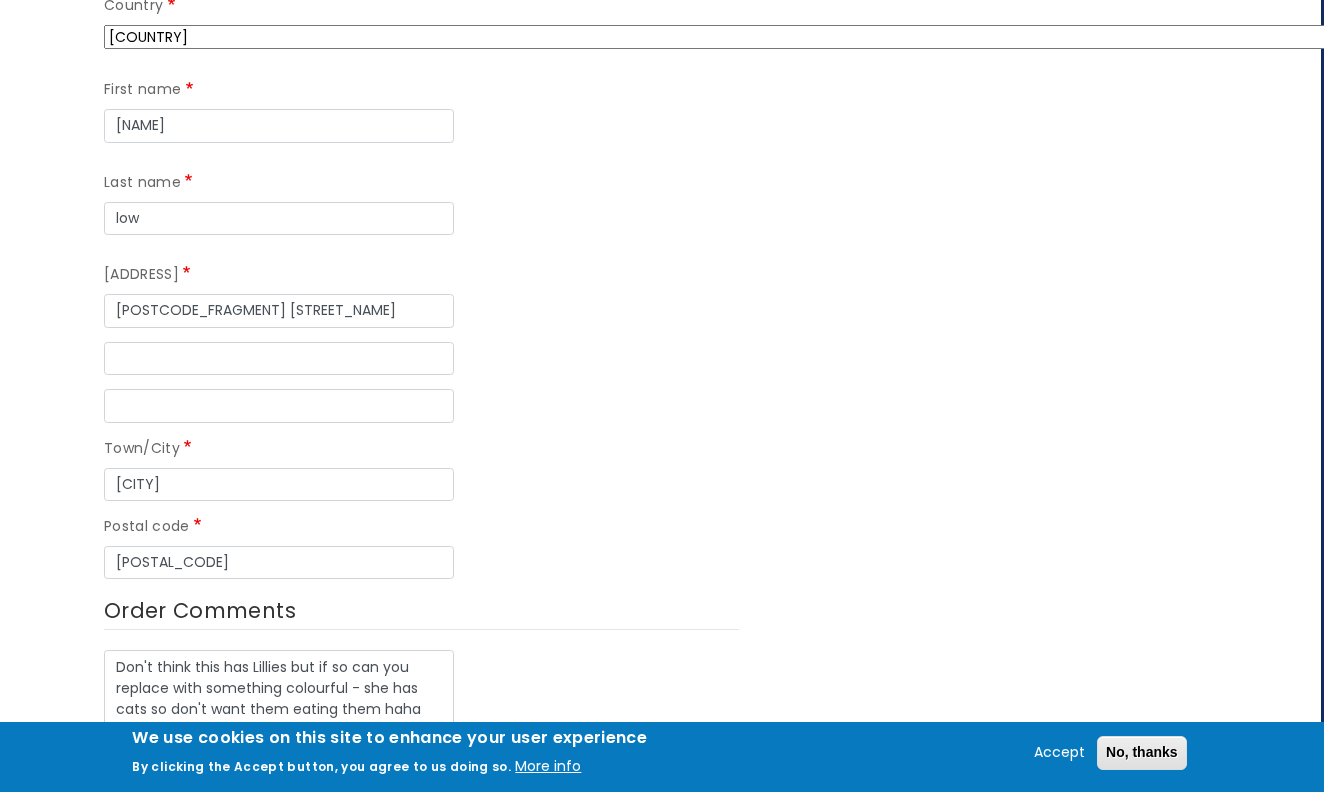 type on "[CITY] market offices" 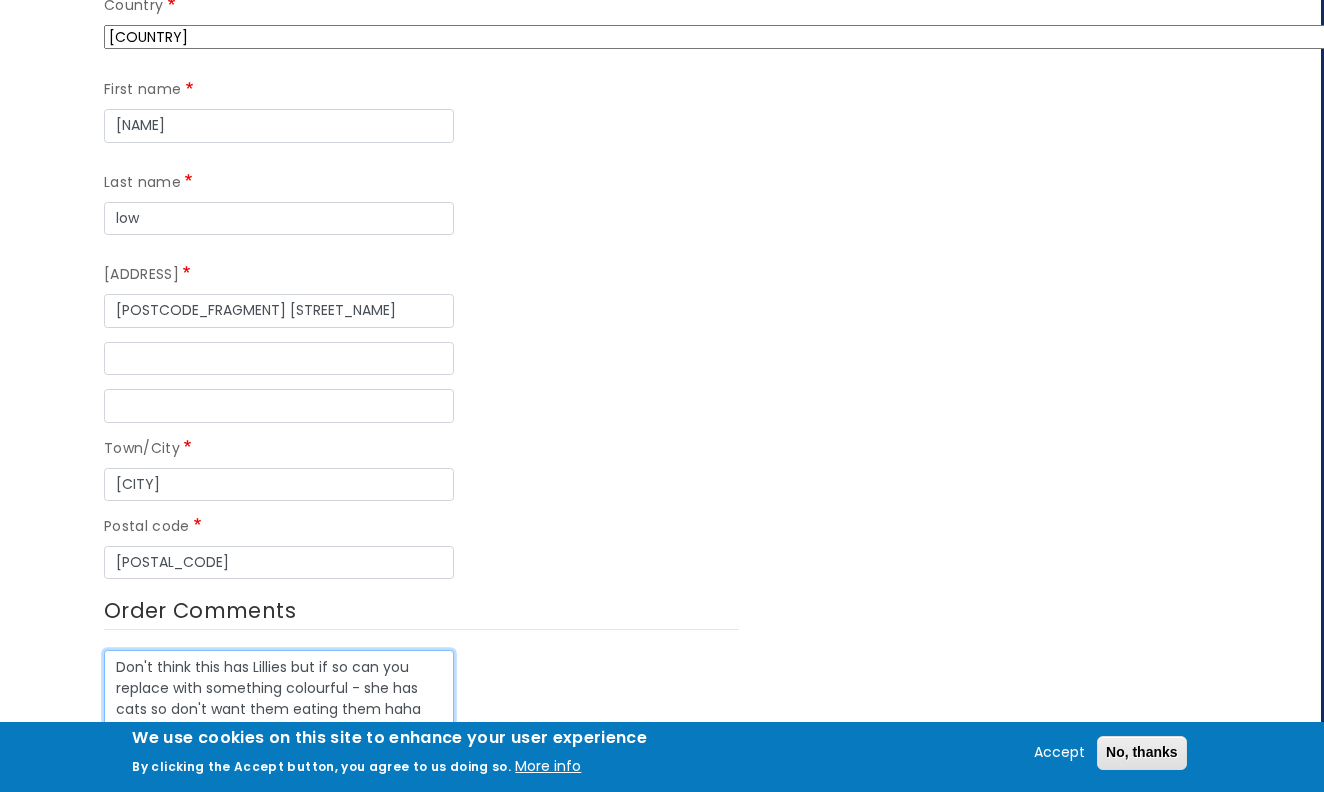 click on "Don't think this has Lillies but if so can you replace with something colourful - she has cats so don't want them eating them haha" at bounding box center [279, 709] 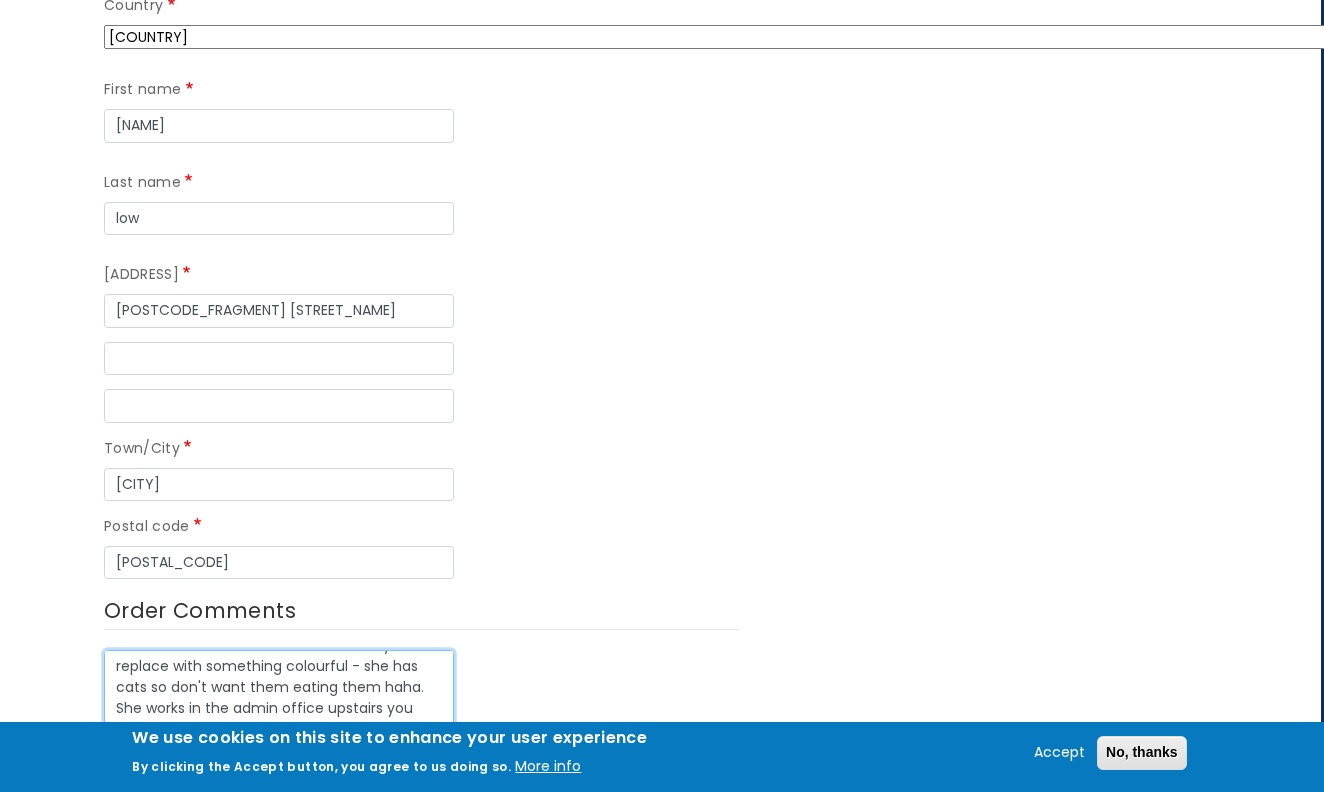 scroll, scrollTop: 21, scrollLeft: 0, axis: vertical 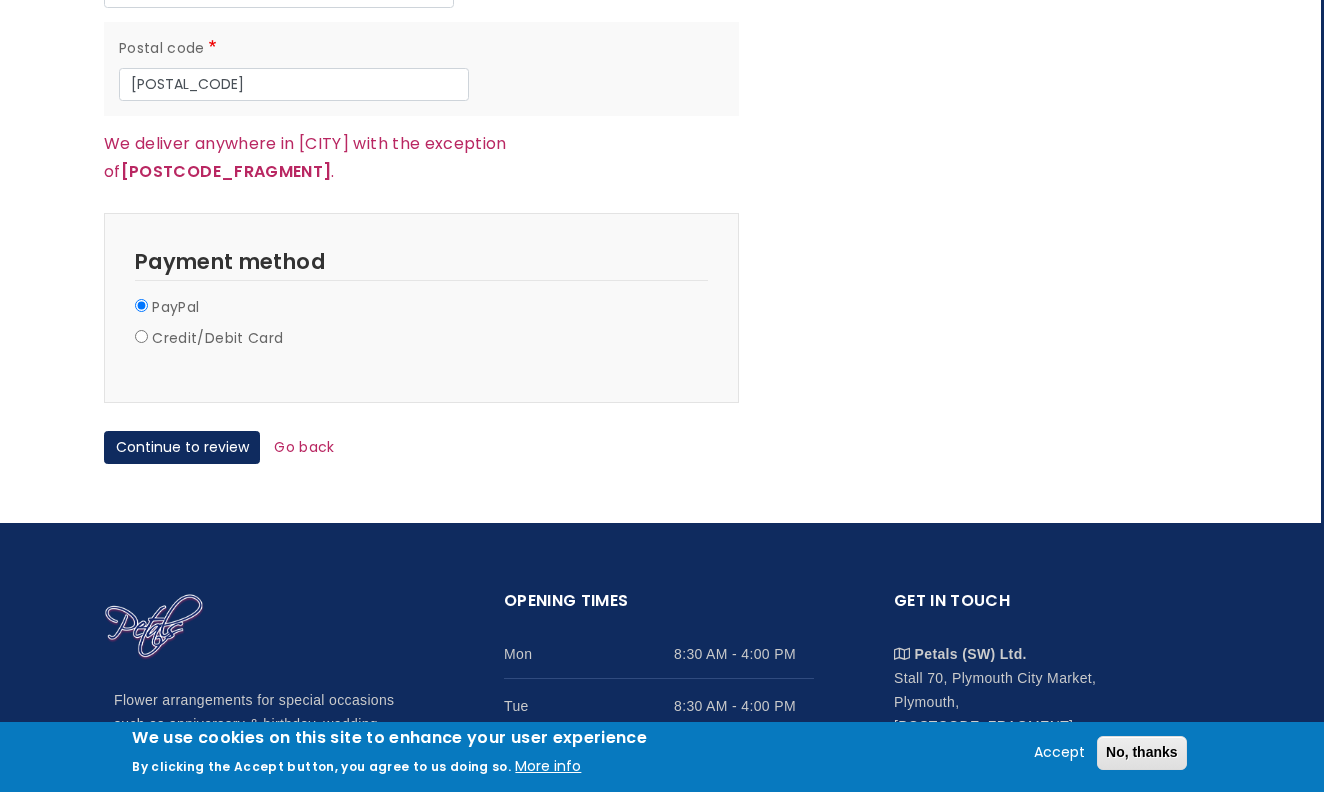 type on "Don't think this has Lillies but if so can you replace with something colourful - she has cats so don't want them eating them haha. She works in the admin office upstairs you probably know her so if you are able to take them up that would be great - any date will do" 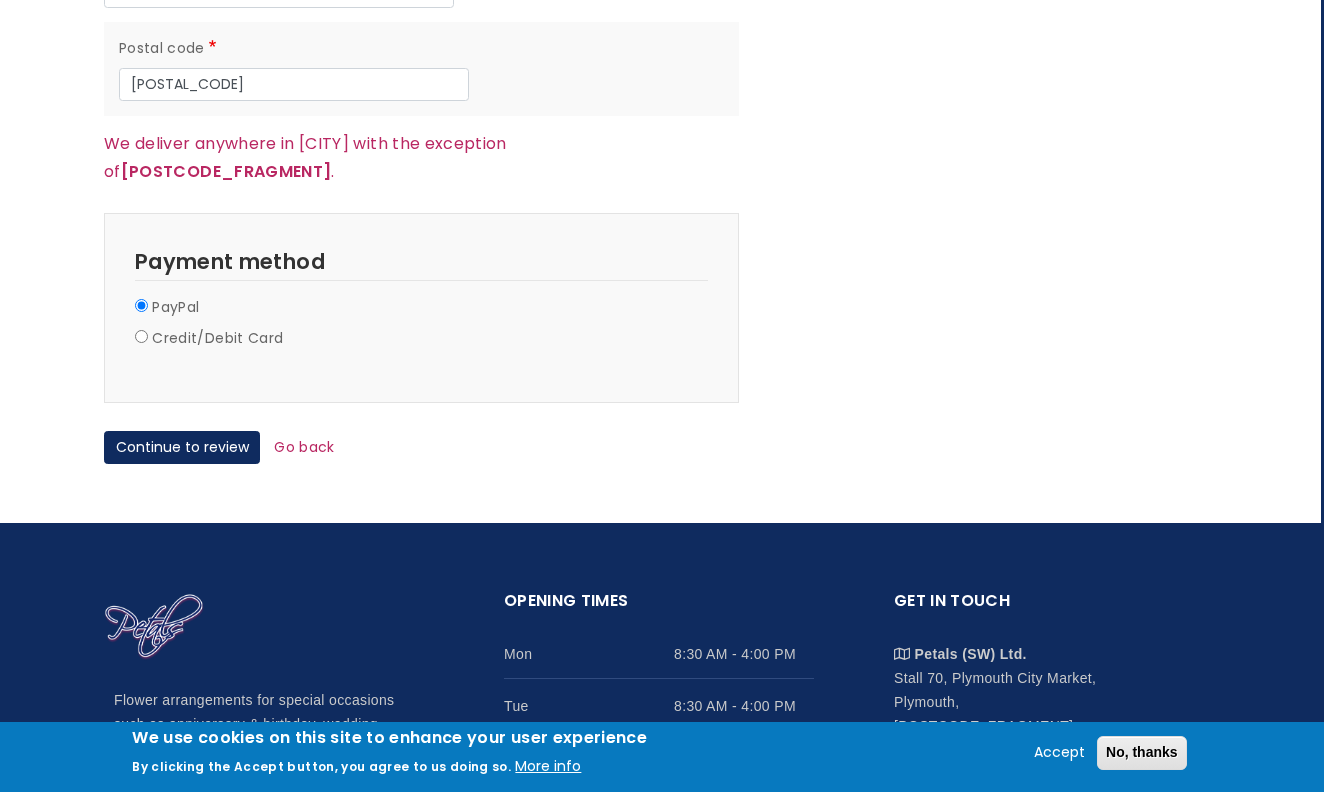 click on "Credit/Debit Card" at bounding box center (217, 339) 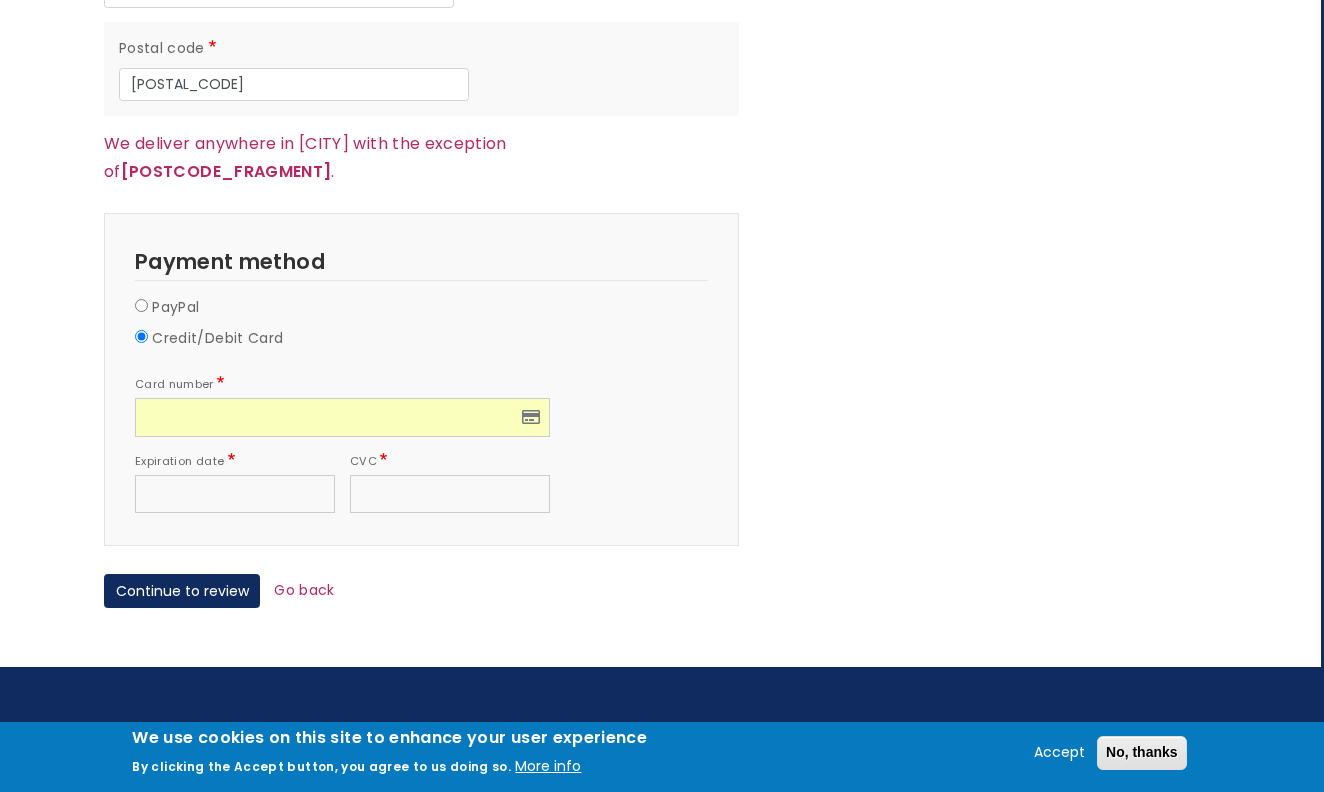 click on "PayPal" at bounding box center [175, 308] 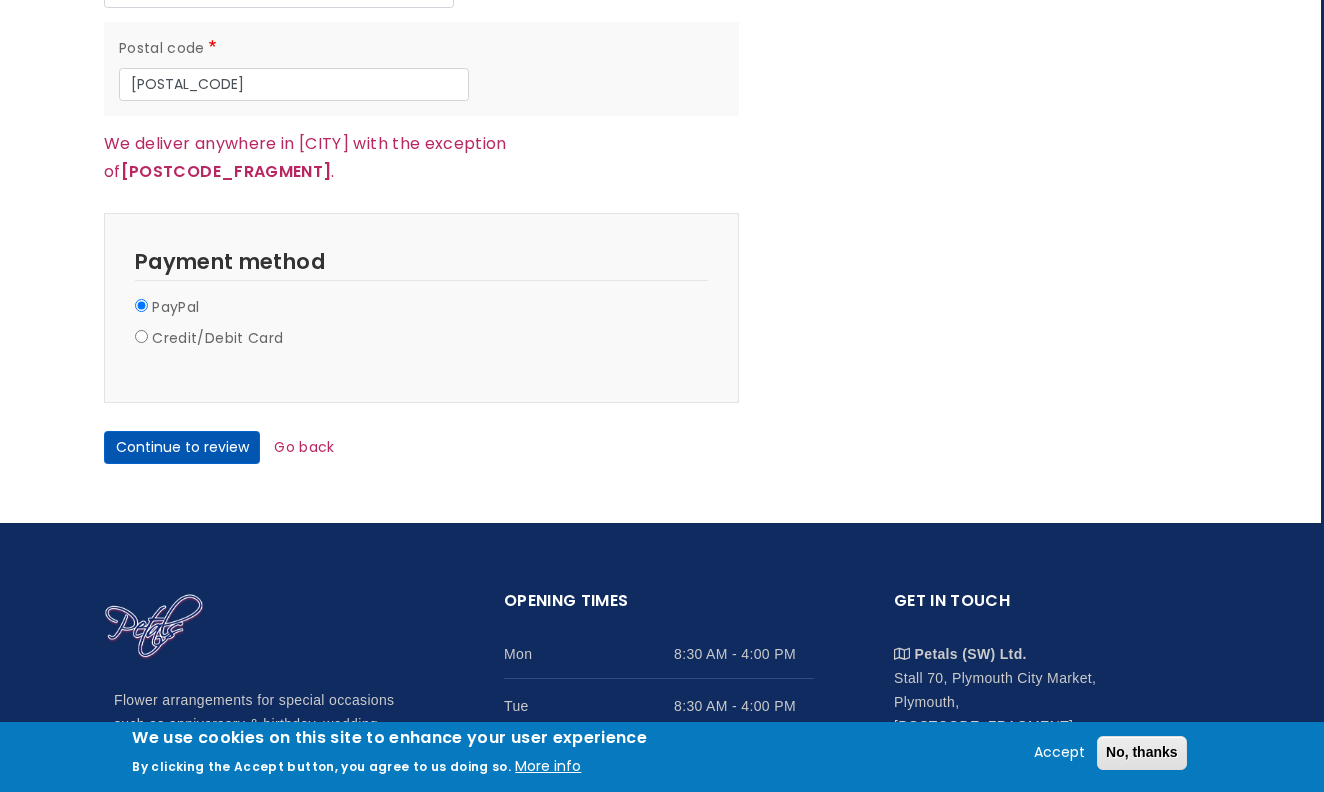 click on "Continue to review" at bounding box center [182, 448] 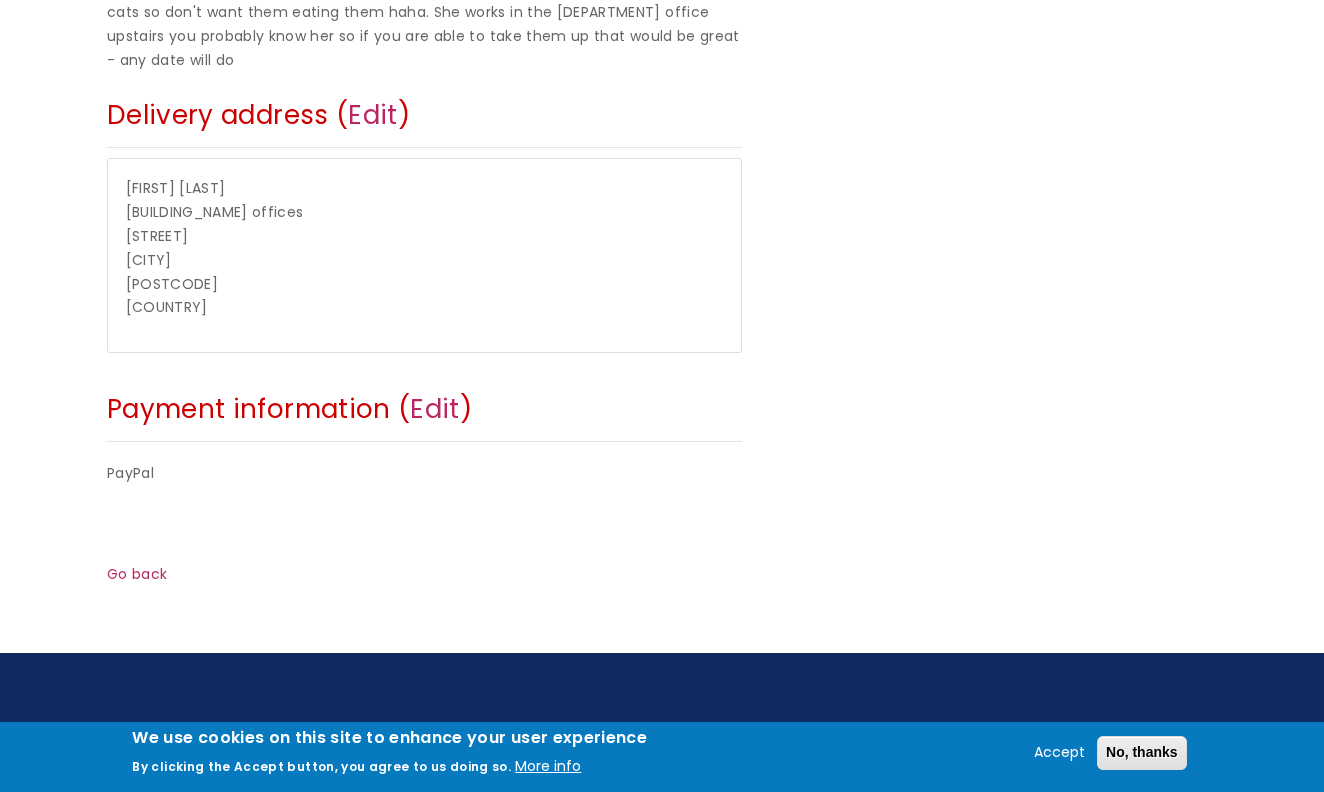 scroll, scrollTop: 808, scrollLeft: 0, axis: vertical 